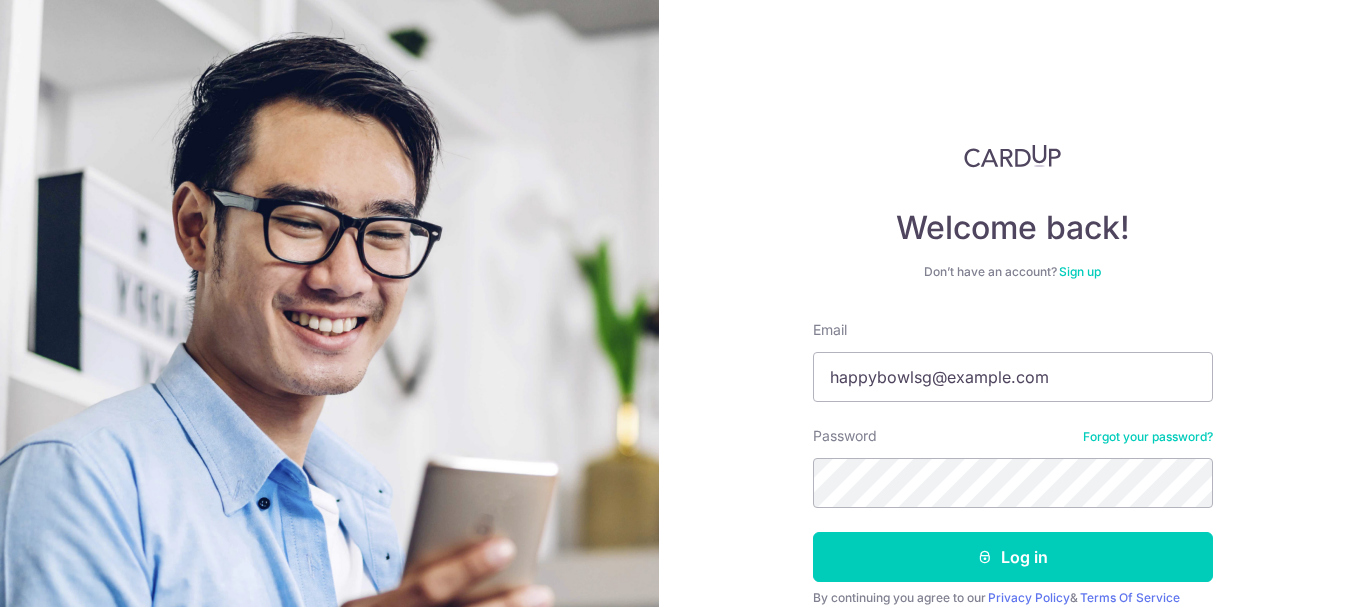 scroll, scrollTop: 0, scrollLeft: 0, axis: both 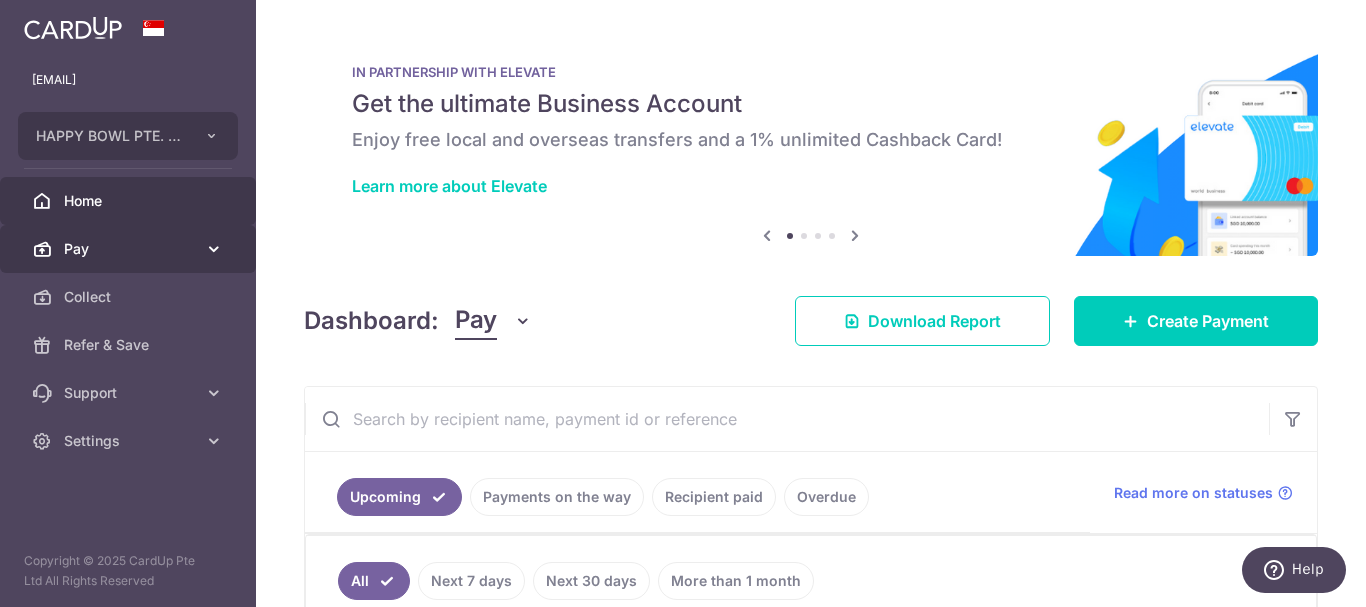 click on "Pay" at bounding box center [130, 249] 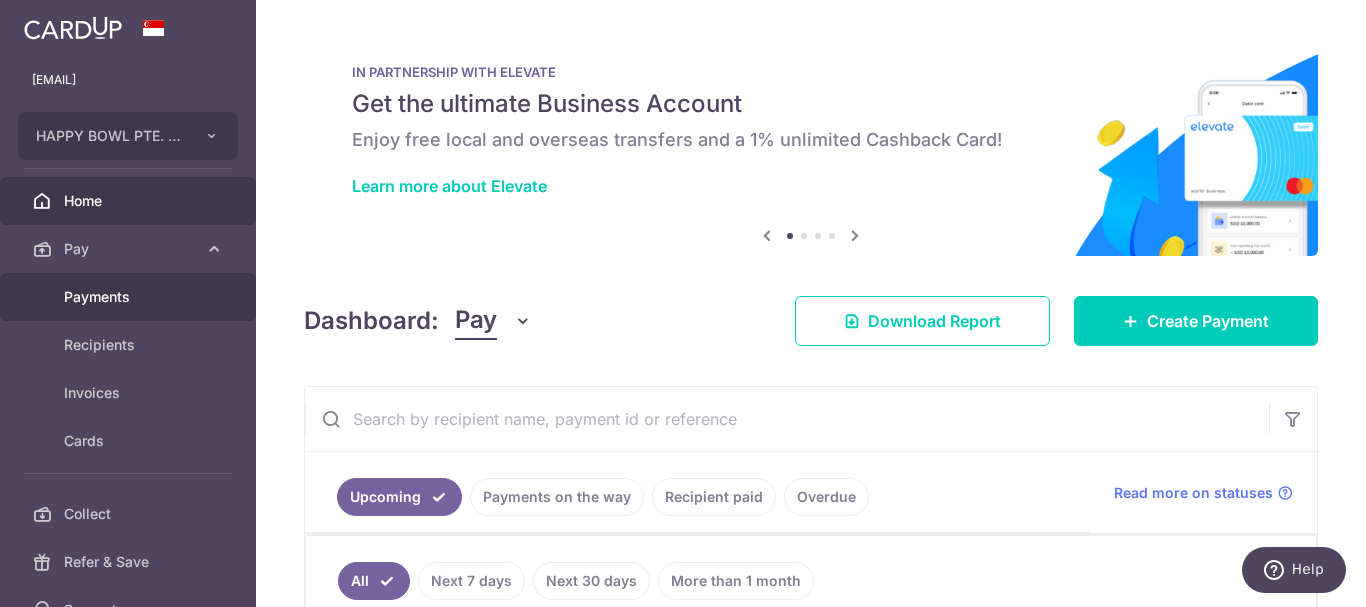 click on "Payments" at bounding box center [130, 297] 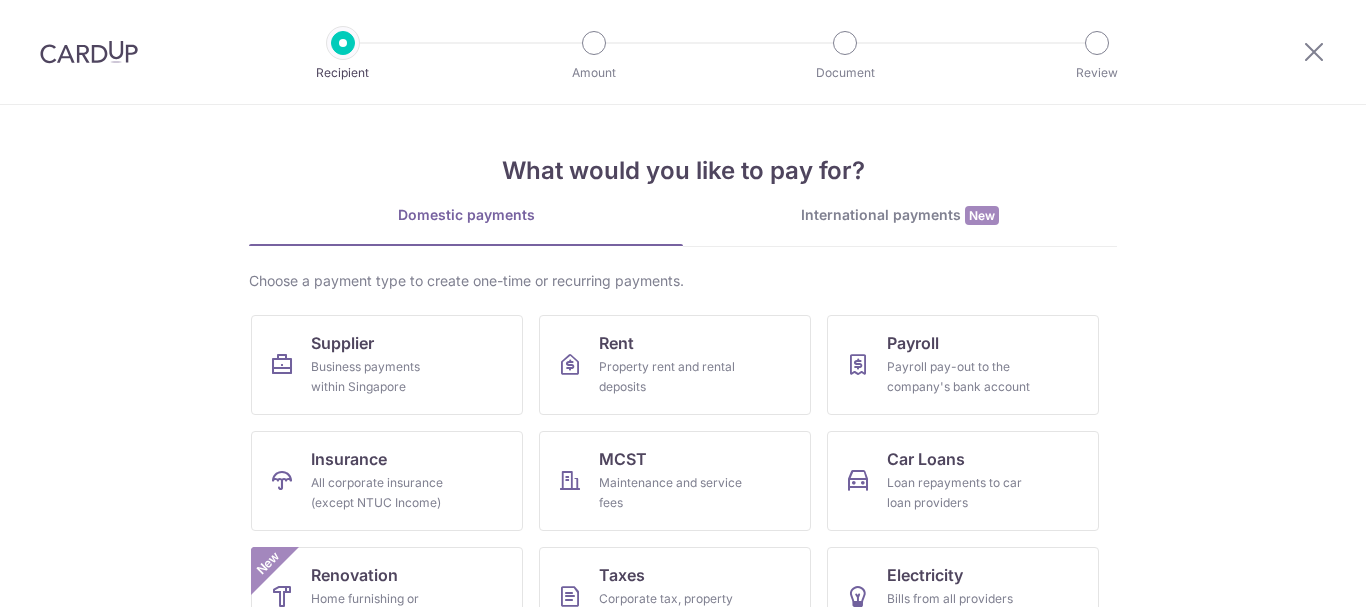 scroll, scrollTop: 0, scrollLeft: 0, axis: both 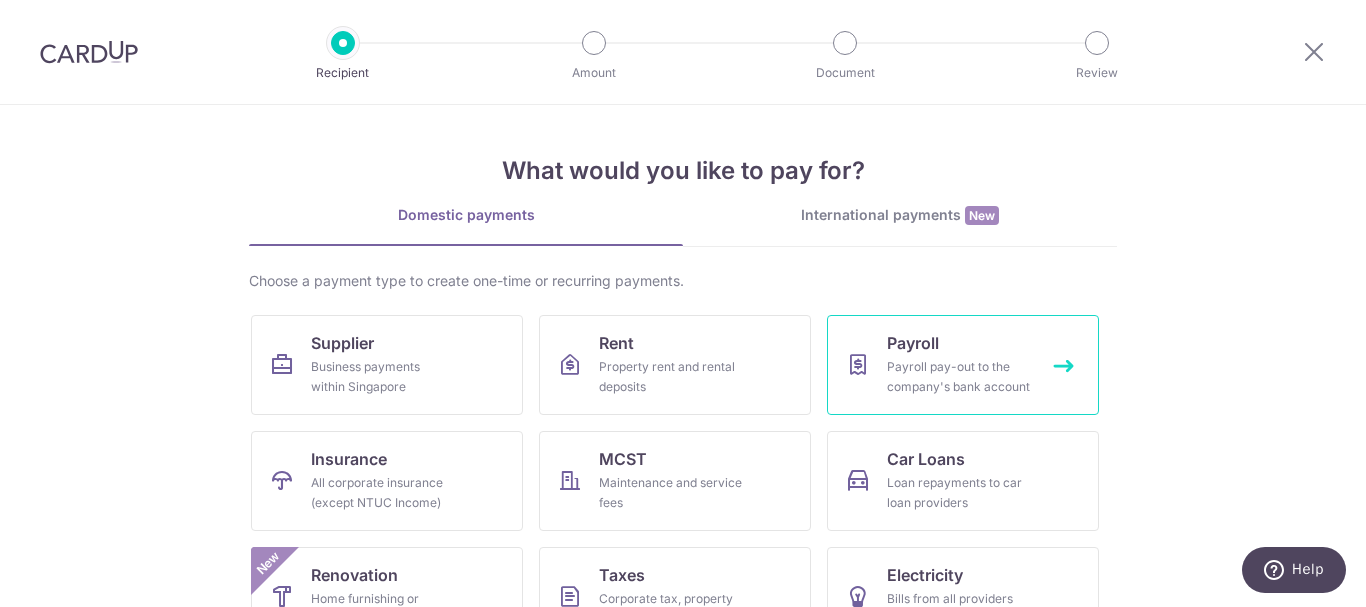 click on "Payroll pay-out to the company's bank account" at bounding box center [959, 377] 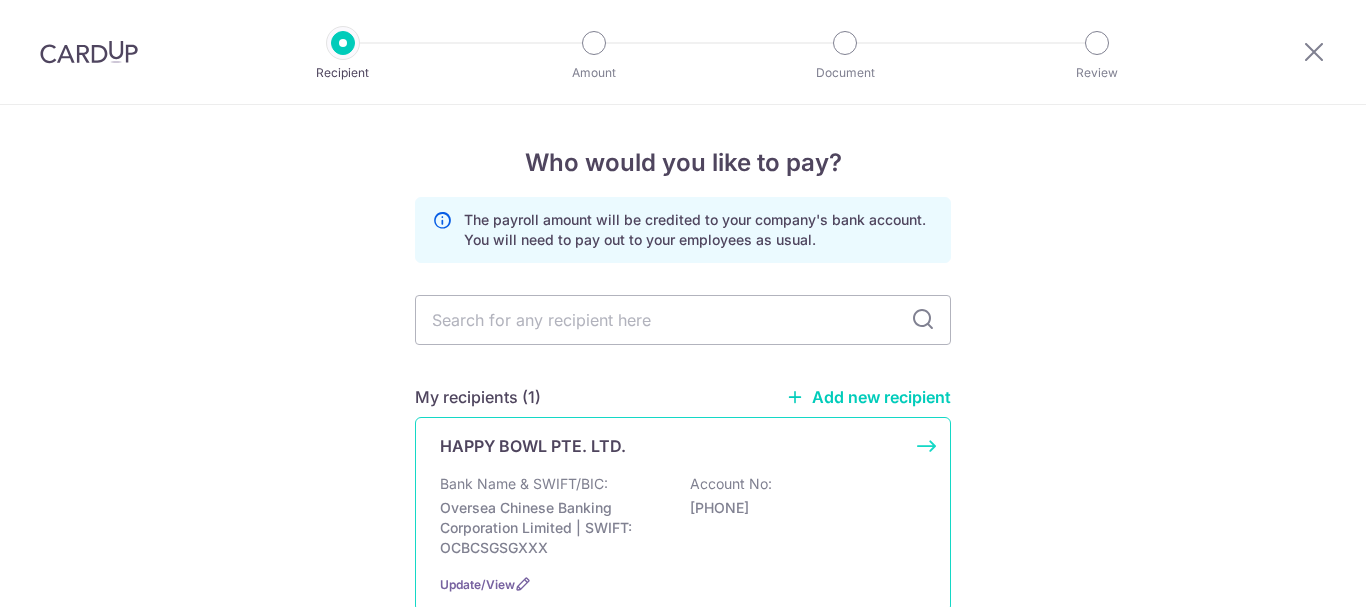 scroll, scrollTop: 0, scrollLeft: 0, axis: both 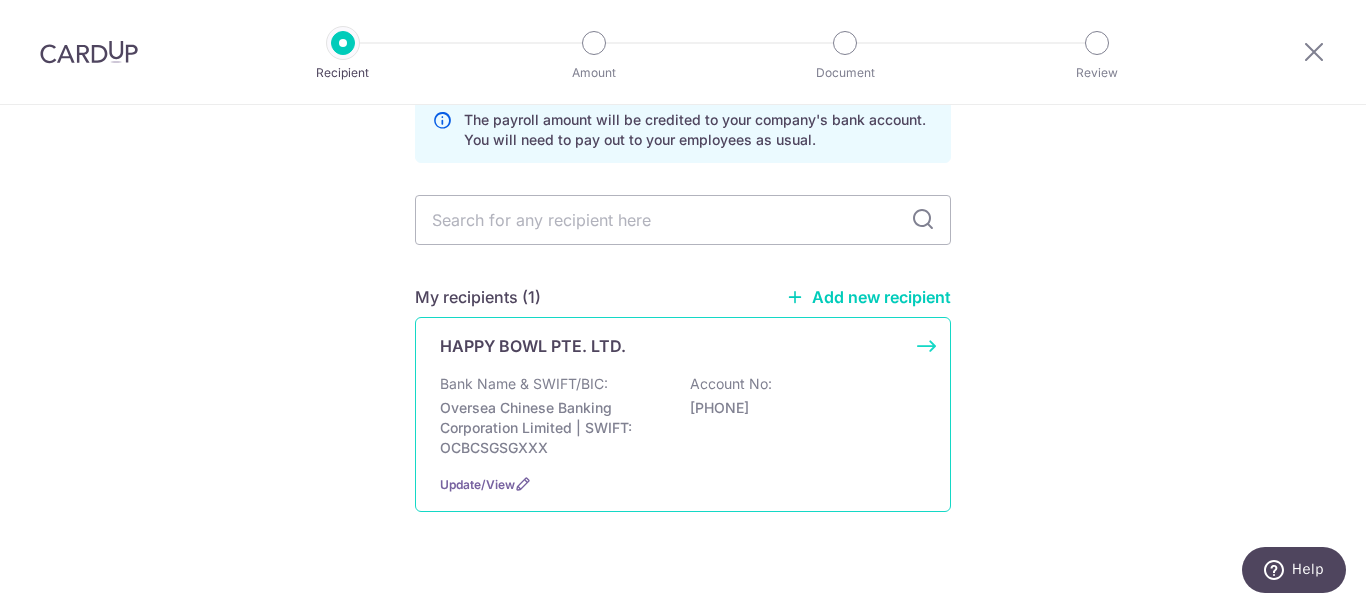 click on "Oversea Chinese Banking Corporation Limited | SWIFT: OCBCSGSGXXX" at bounding box center (552, 428) 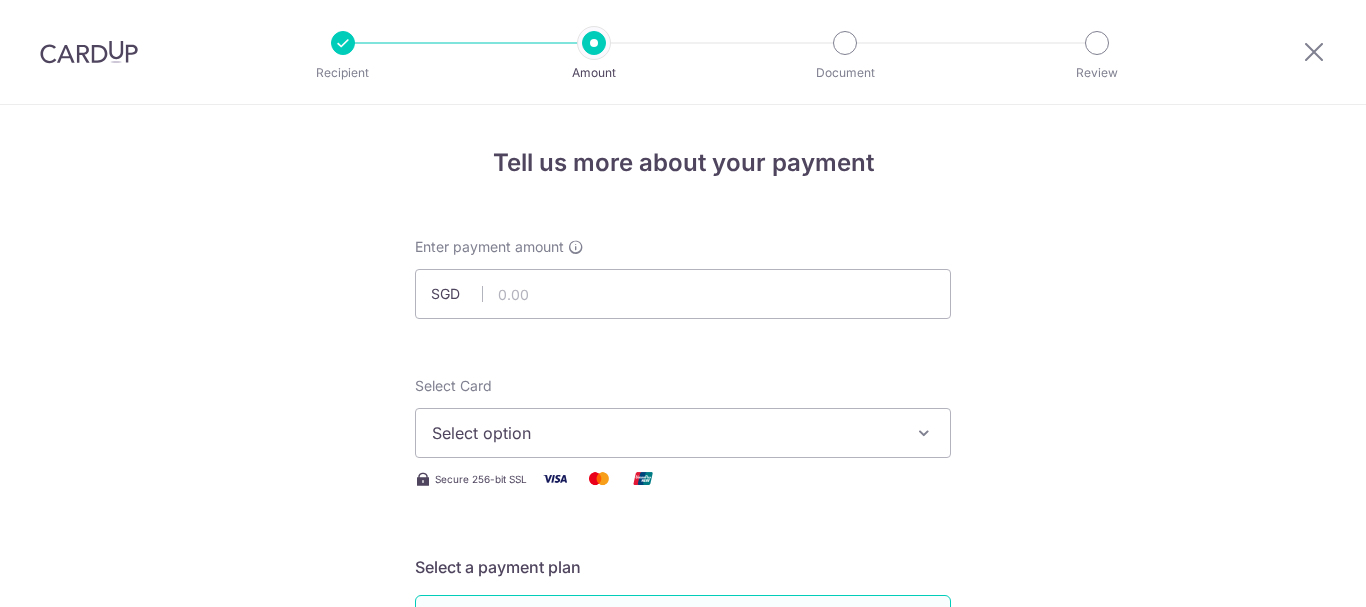 scroll, scrollTop: 0, scrollLeft: 0, axis: both 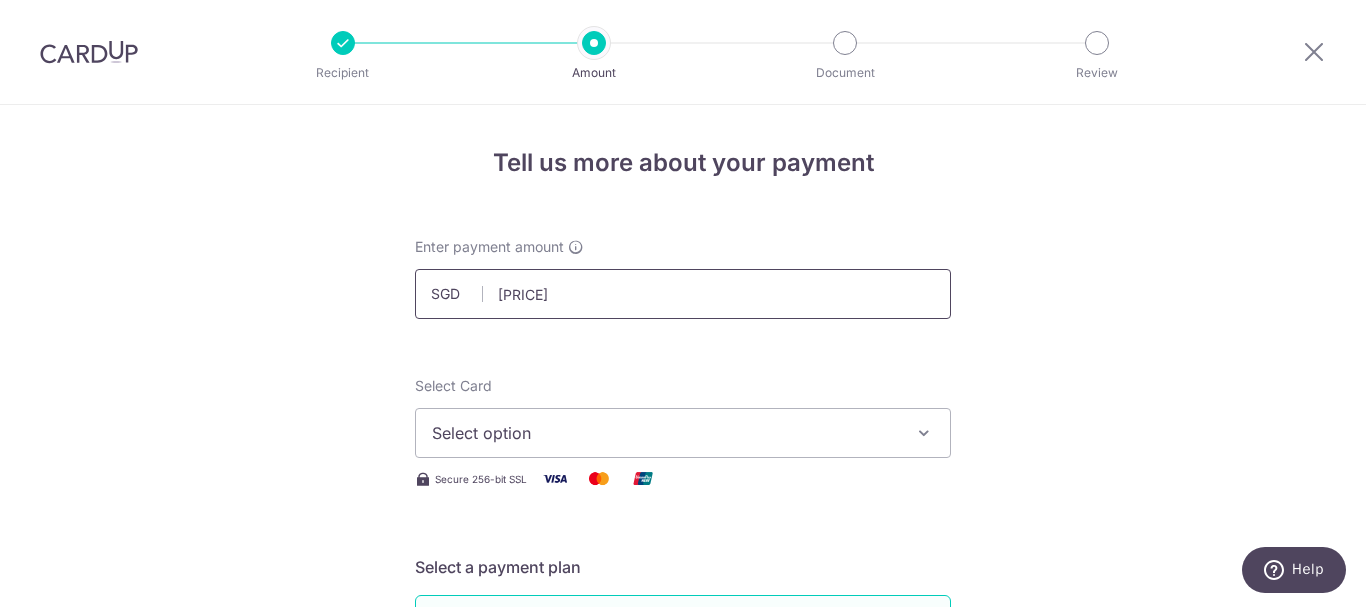 type on "[PRICE]" 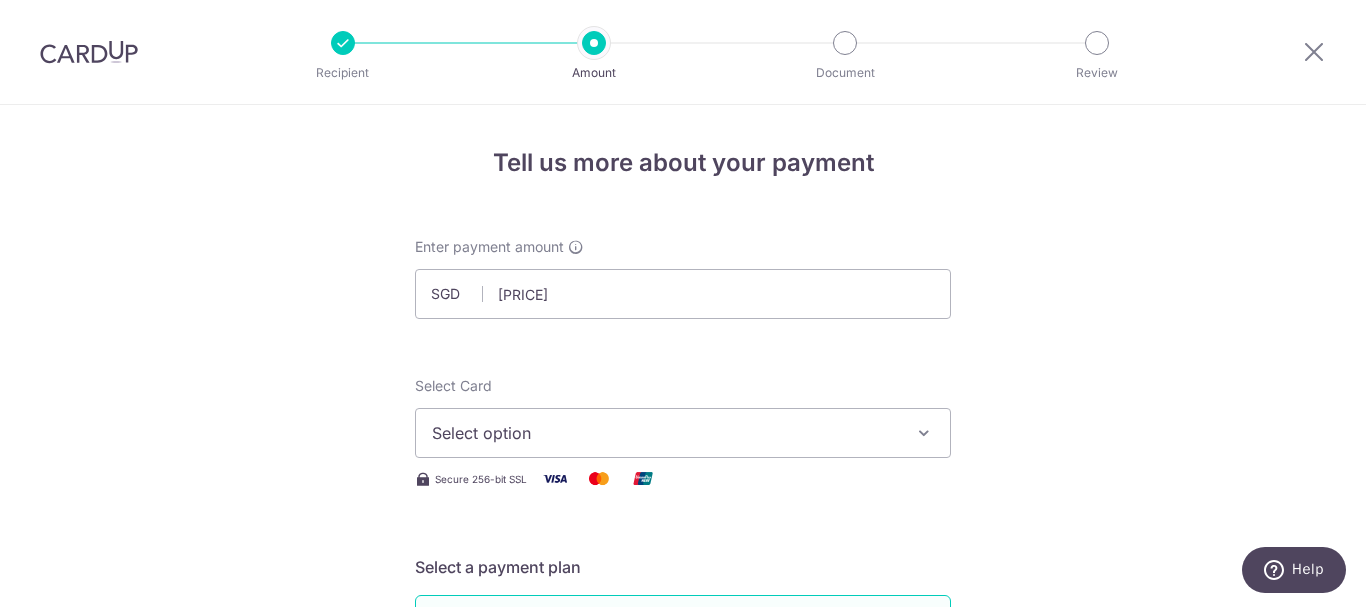 click on "Select option" at bounding box center [665, 433] 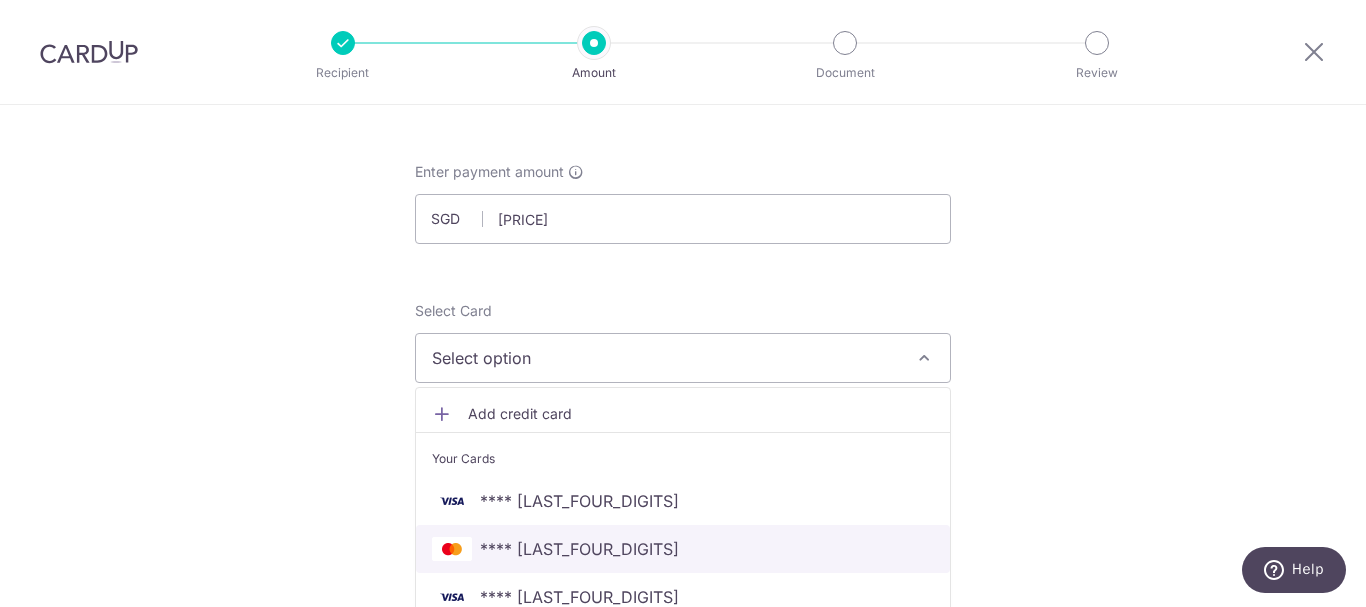 scroll, scrollTop: 100, scrollLeft: 0, axis: vertical 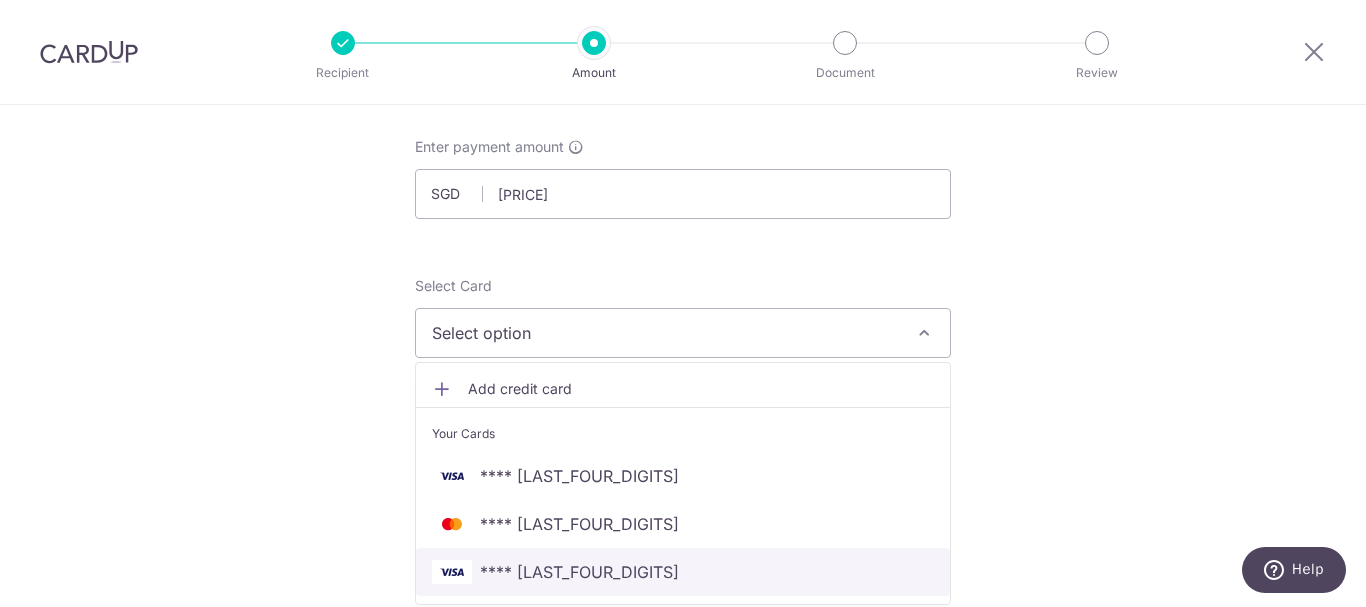 click on "**** 2604" at bounding box center (579, 572) 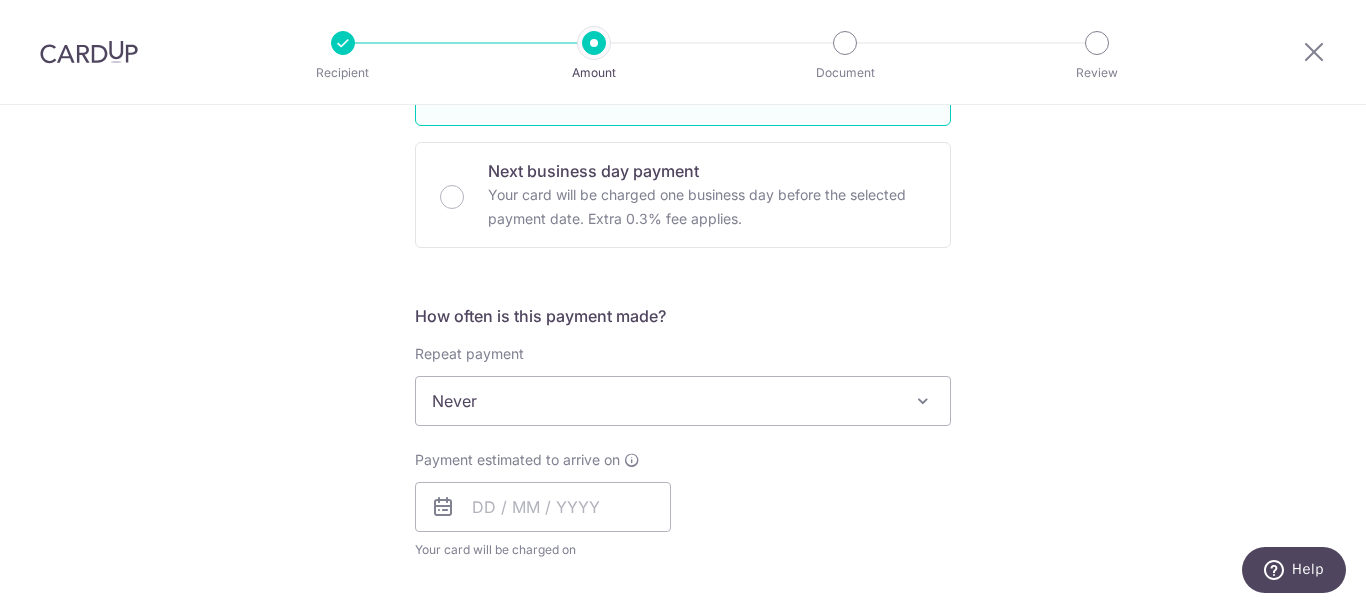 scroll, scrollTop: 600, scrollLeft: 0, axis: vertical 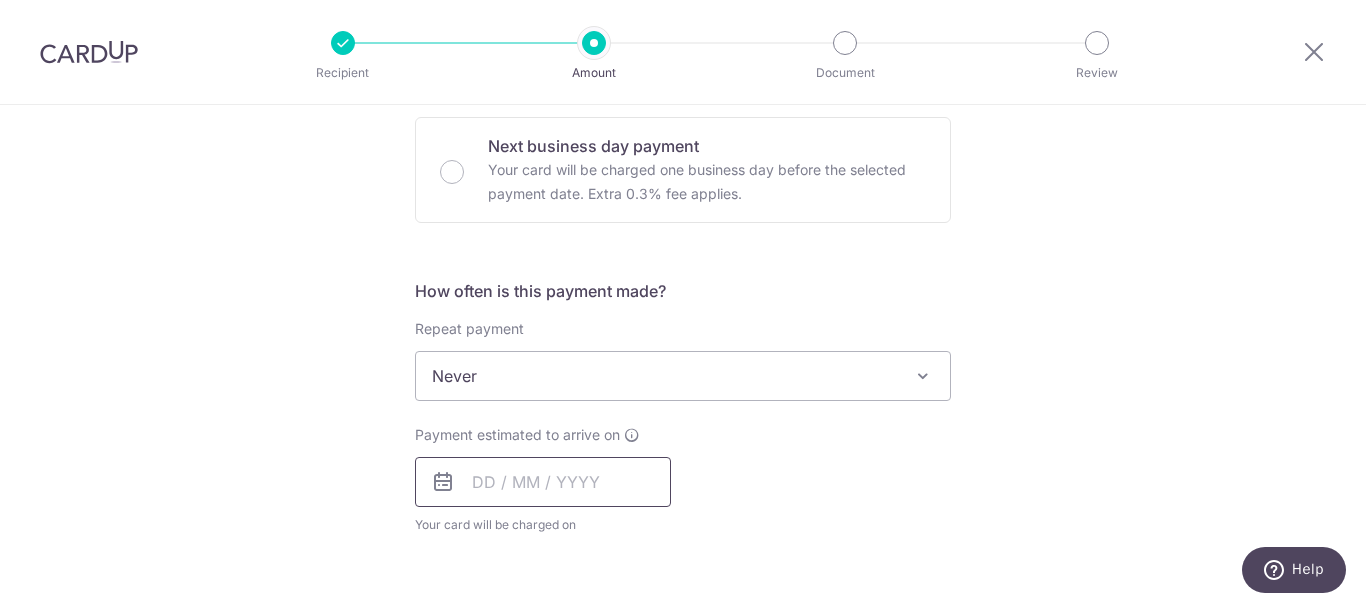 click at bounding box center [543, 482] 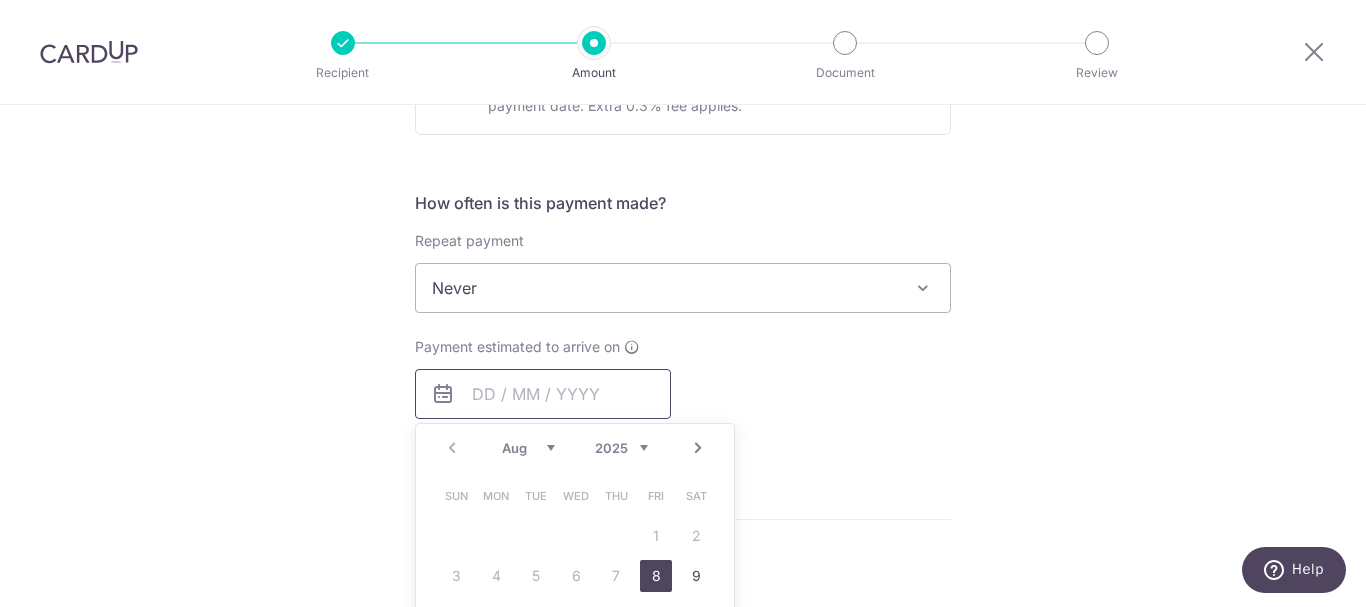 scroll, scrollTop: 800, scrollLeft: 0, axis: vertical 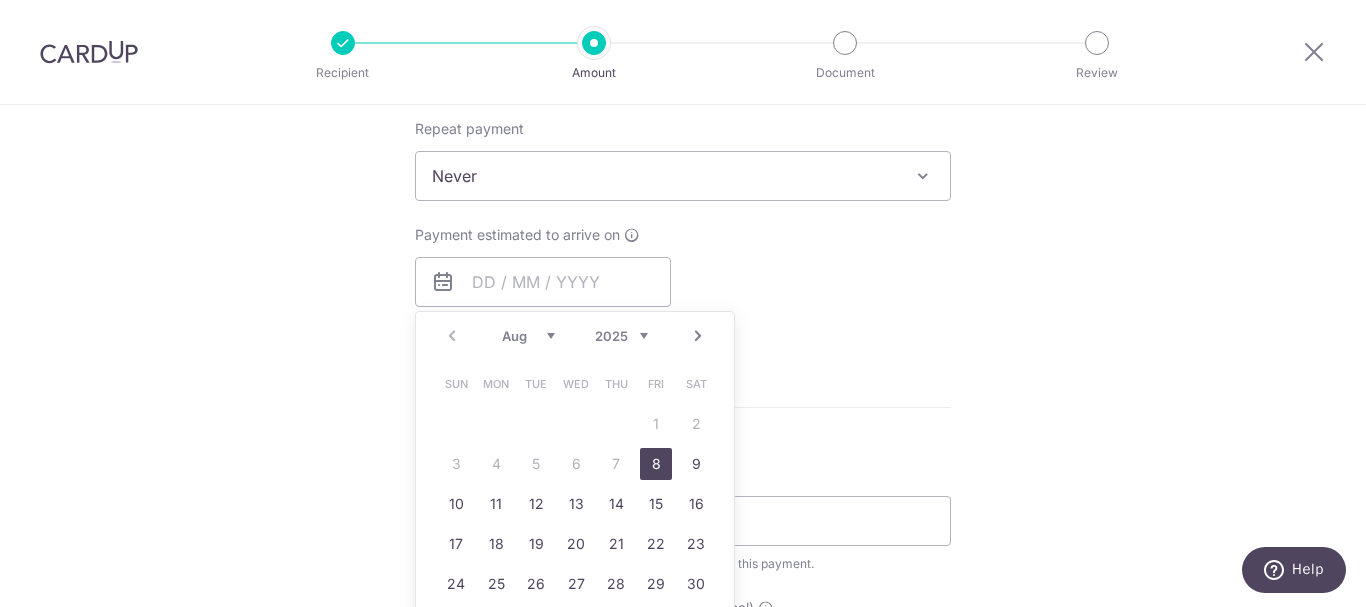 click on "8" at bounding box center [656, 464] 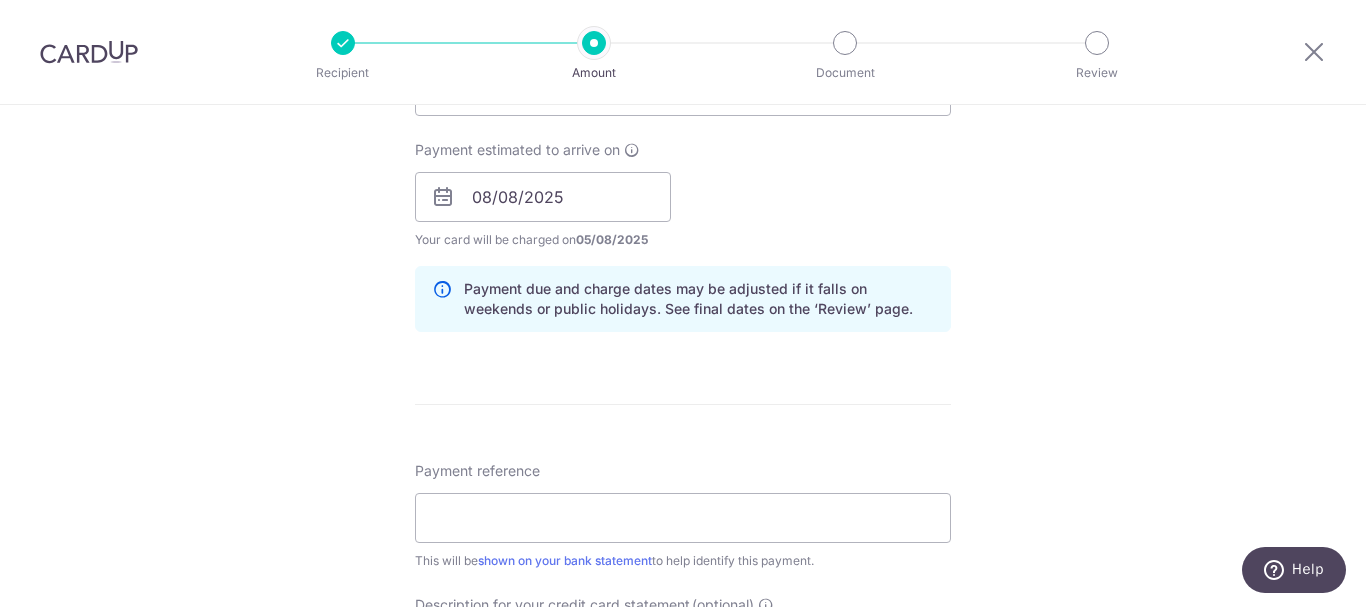 scroll, scrollTop: 1000, scrollLeft: 0, axis: vertical 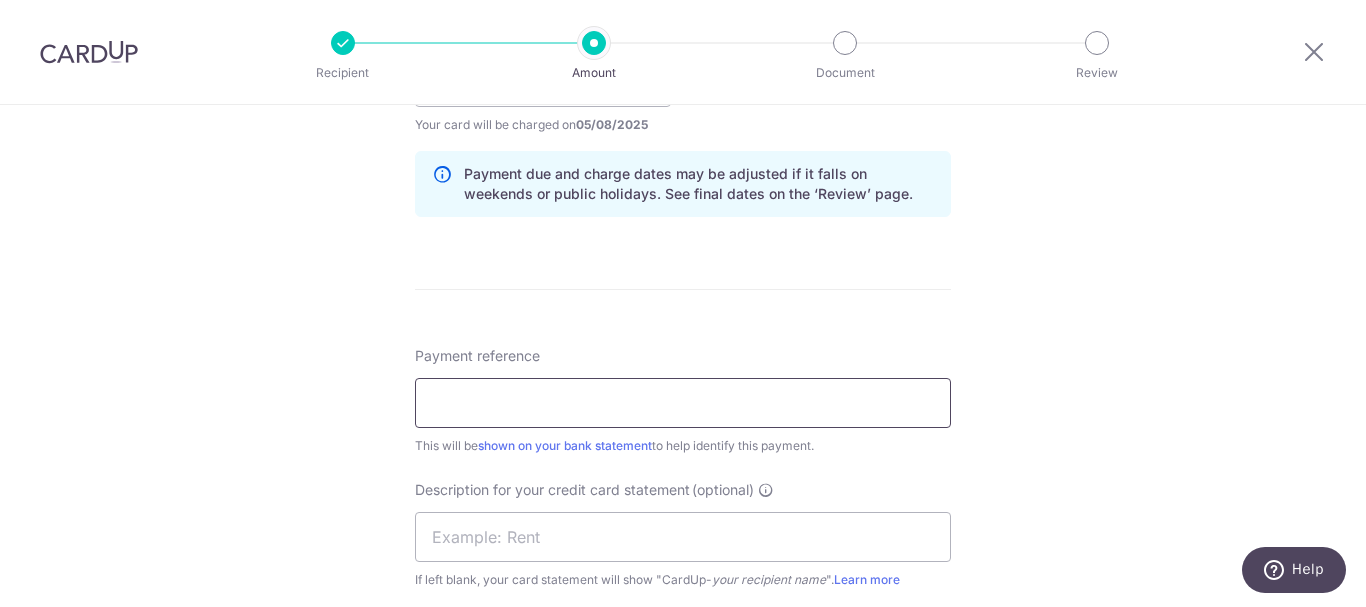 click on "Payment reference" at bounding box center (683, 403) 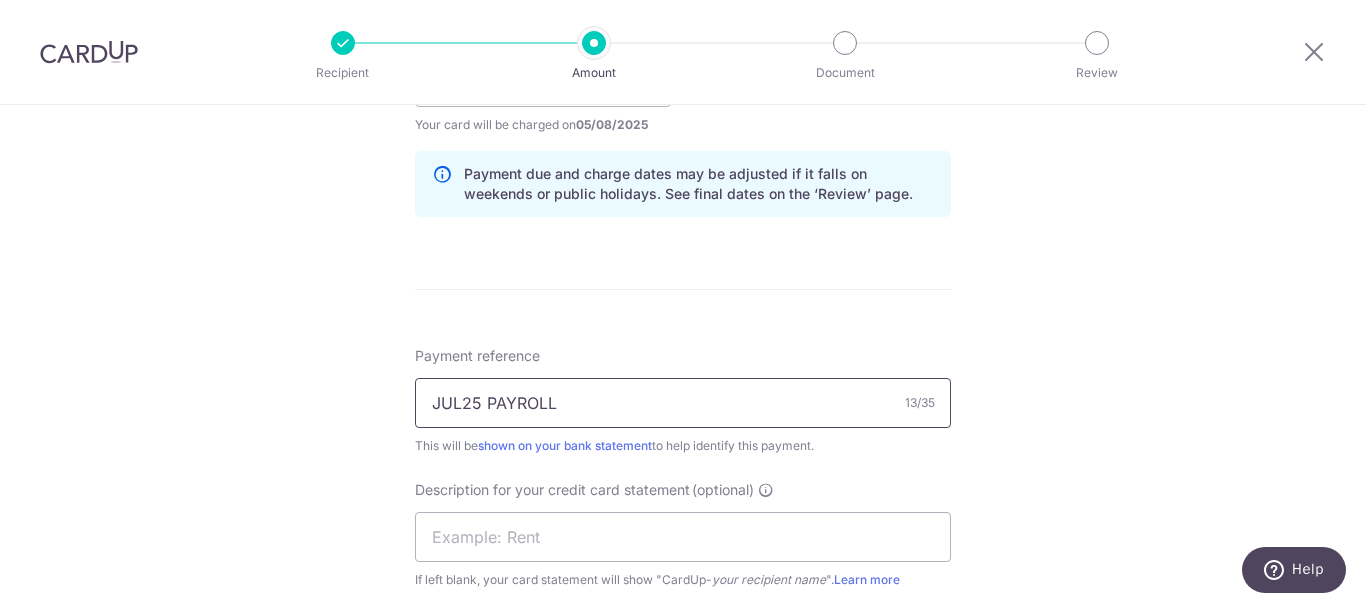 drag, startPoint x: 527, startPoint y: 407, endPoint x: 399, endPoint y: 407, distance: 128 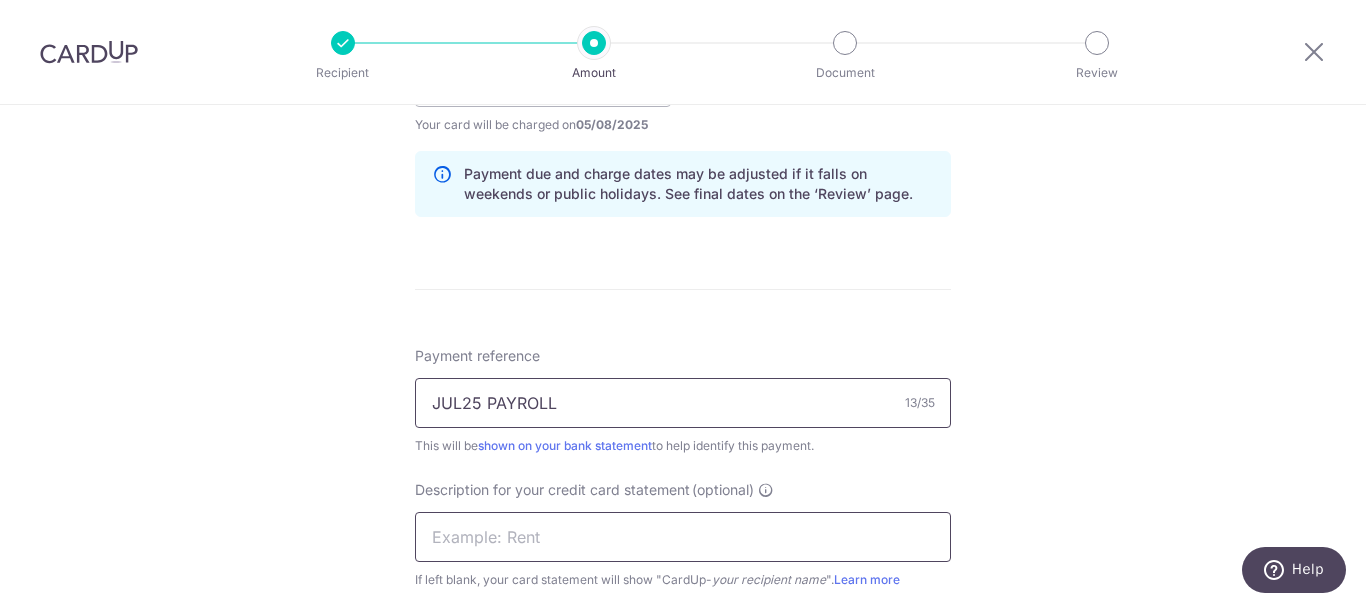 type on "JUL25 PAYROLL" 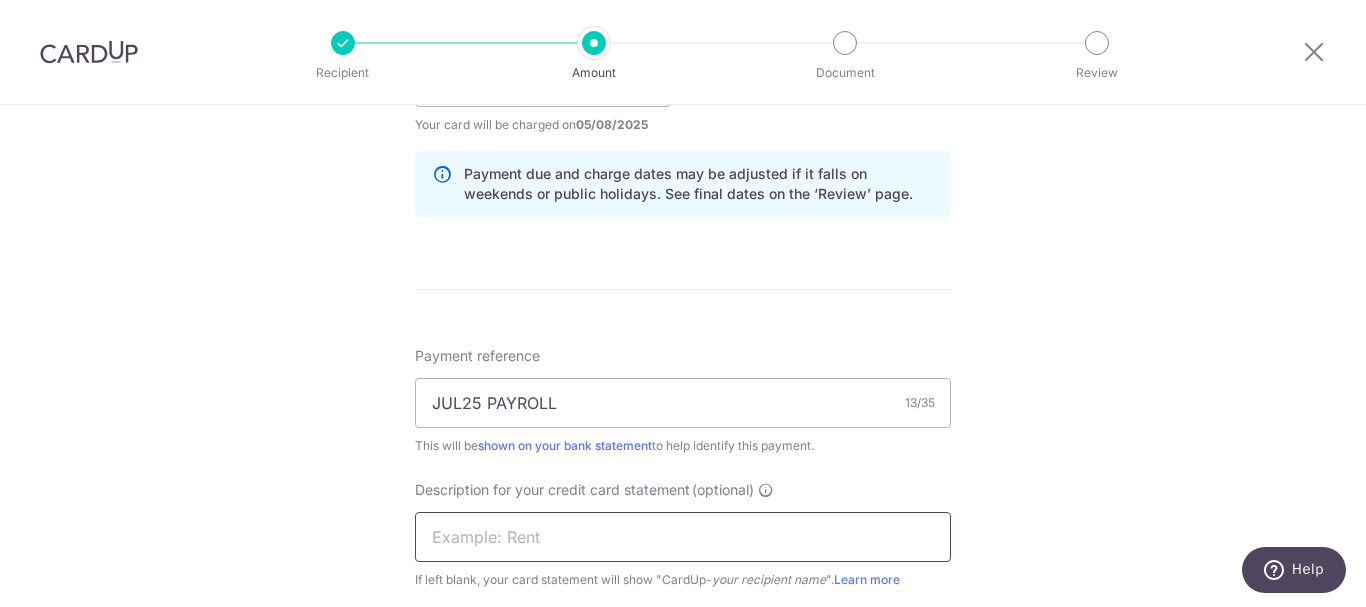 click at bounding box center (683, 537) 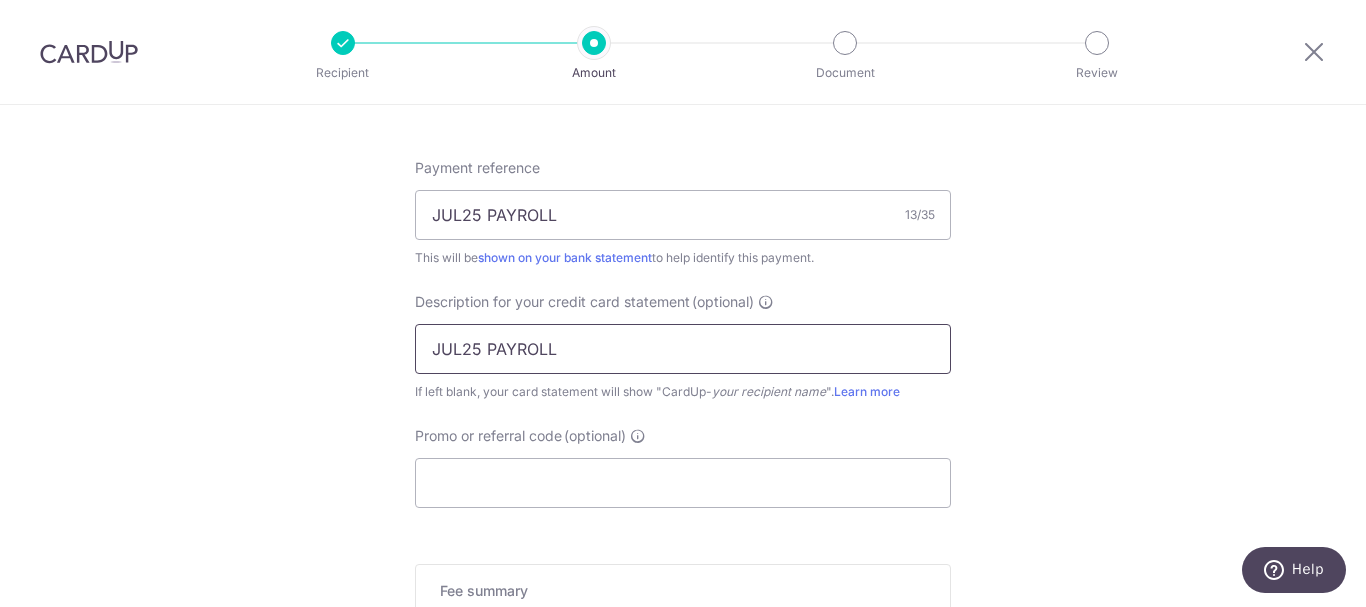 scroll, scrollTop: 1200, scrollLeft: 0, axis: vertical 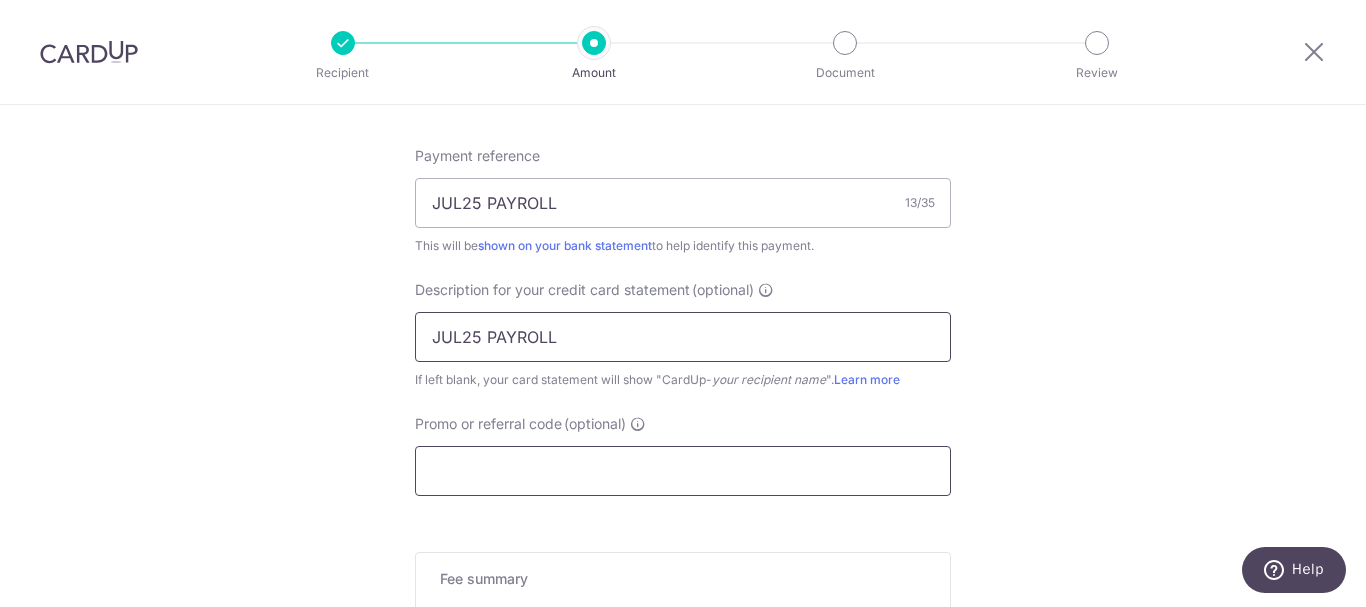 type on "JUL25 PAYROLL" 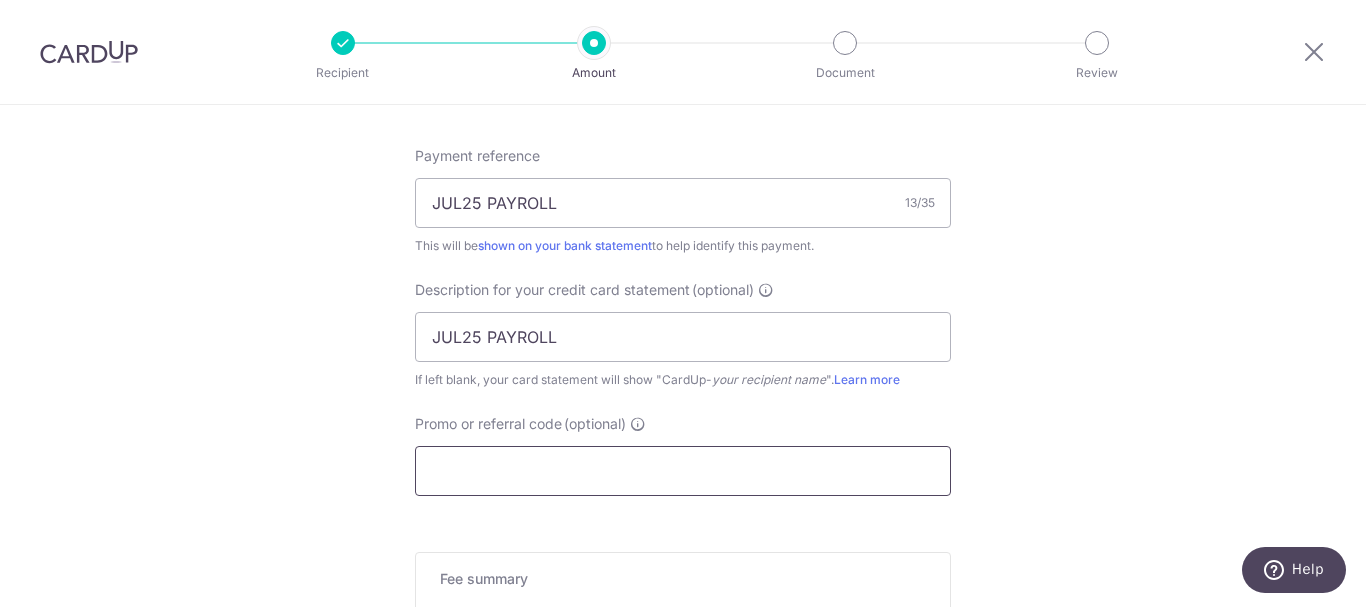 click on "Promo or referral code
(optional)" at bounding box center (683, 471) 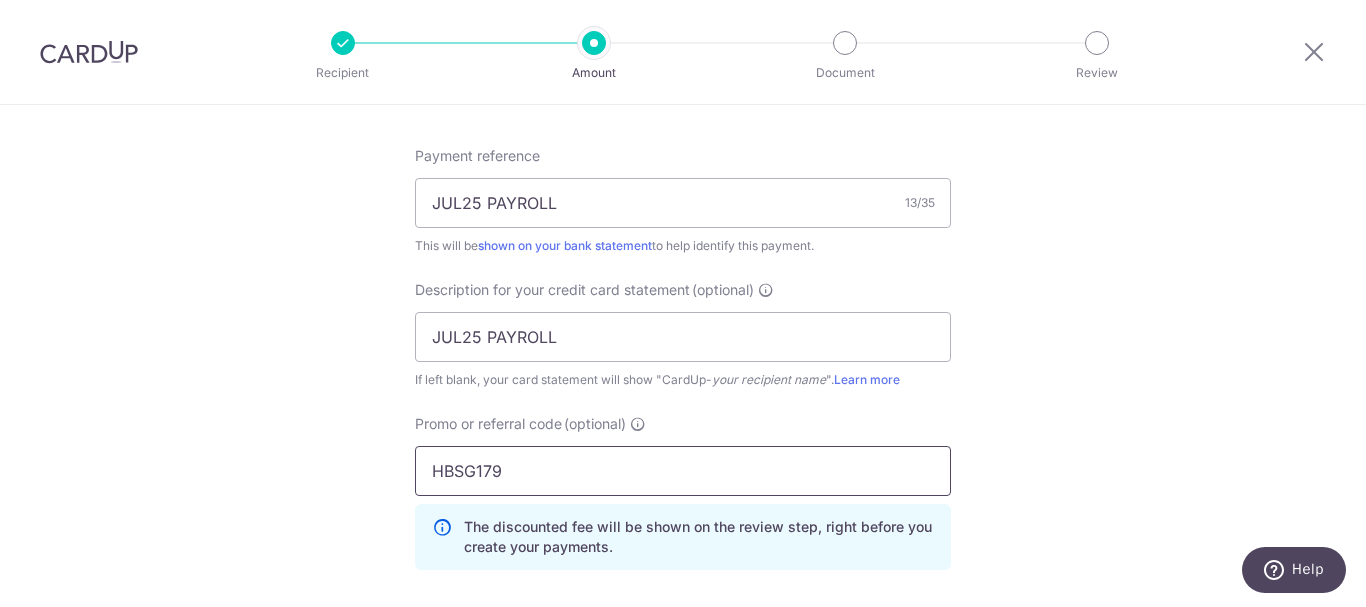 type on "HBSG179" 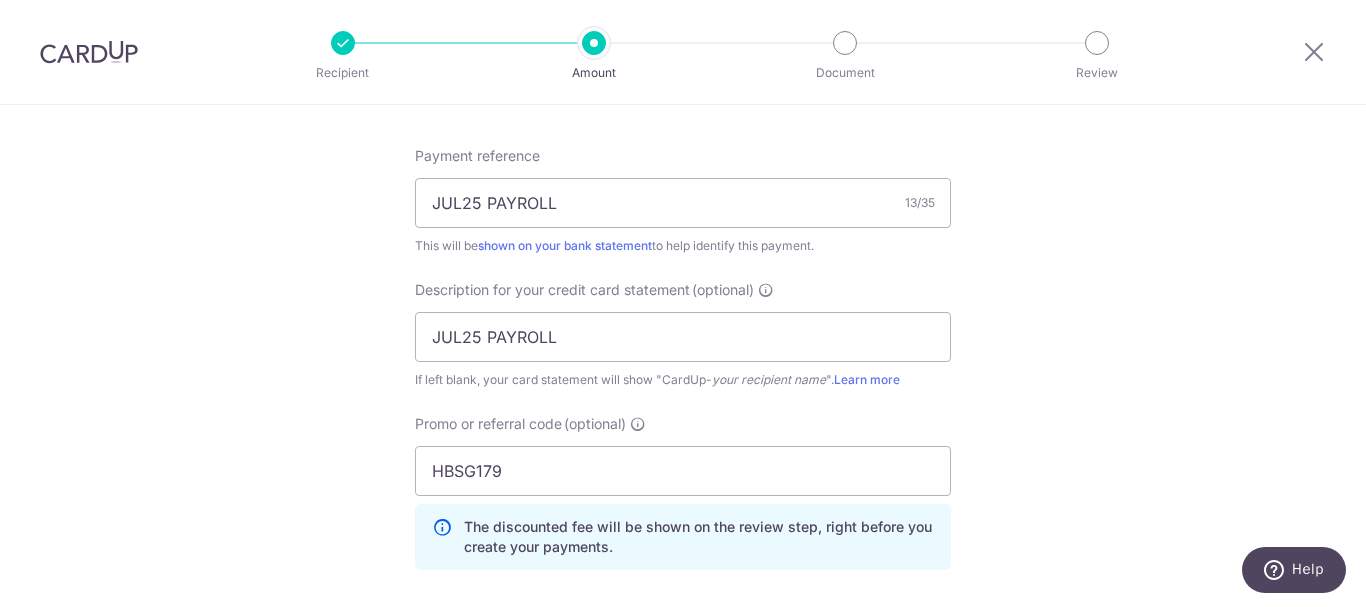 scroll, scrollTop: 1593, scrollLeft: 0, axis: vertical 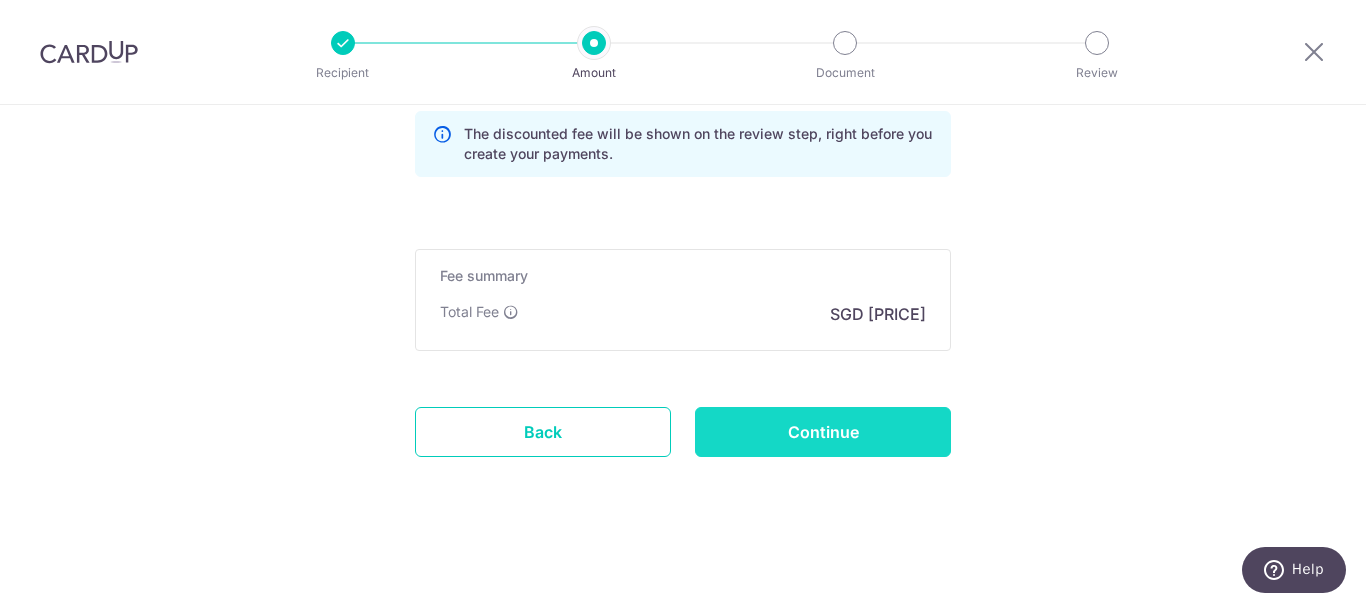 click on "Continue" at bounding box center (823, 432) 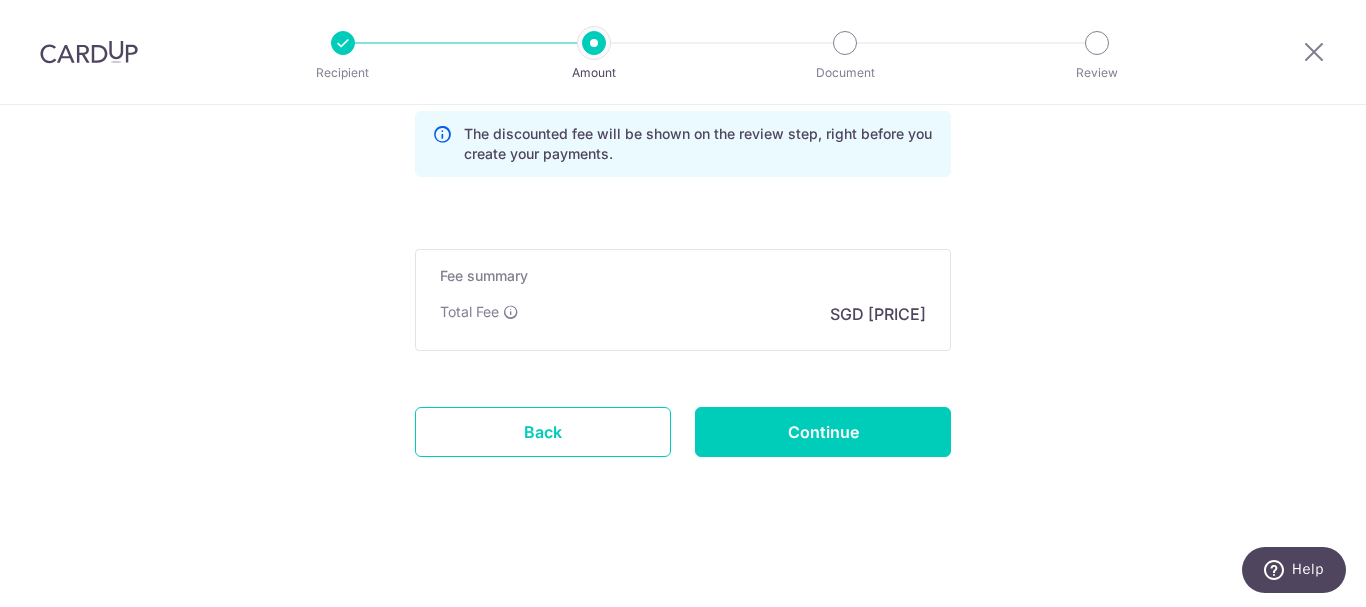 type on "Create Schedule" 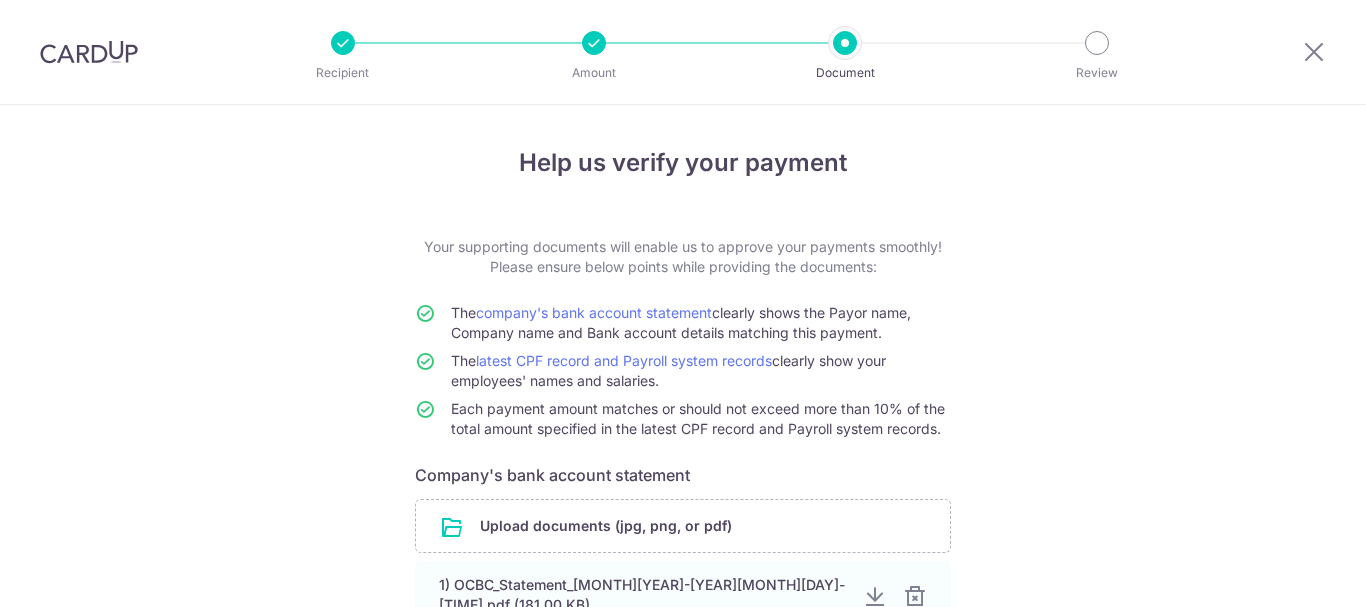 scroll, scrollTop: 0, scrollLeft: 0, axis: both 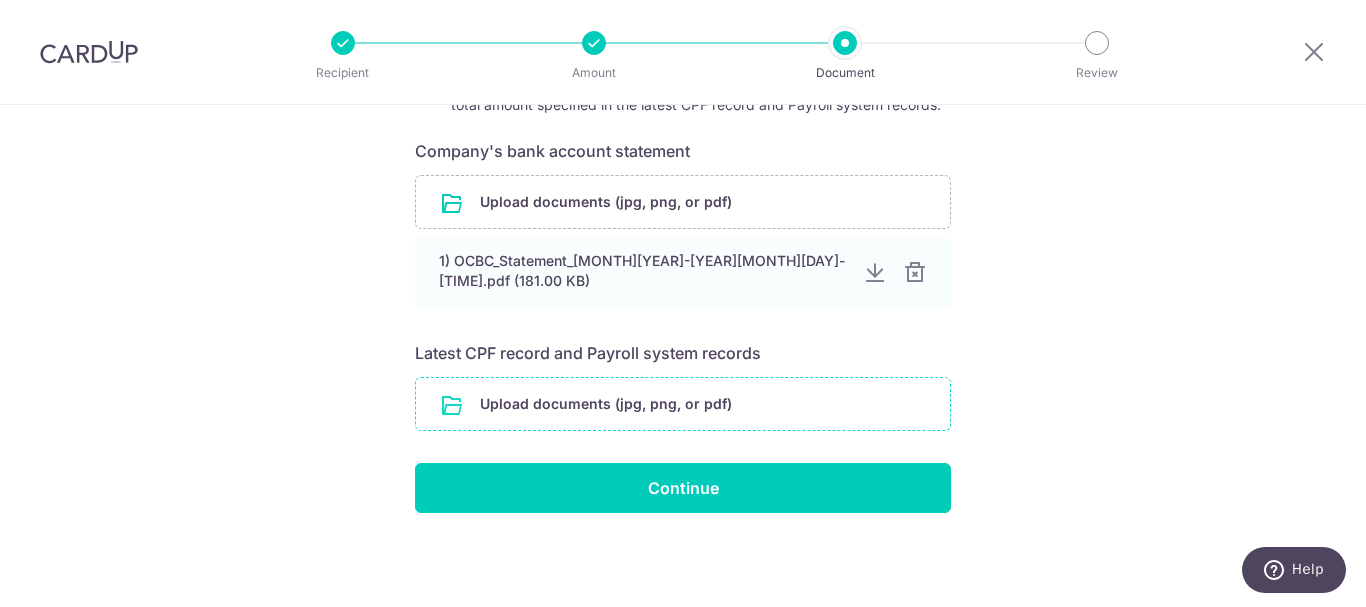 click at bounding box center [683, 404] 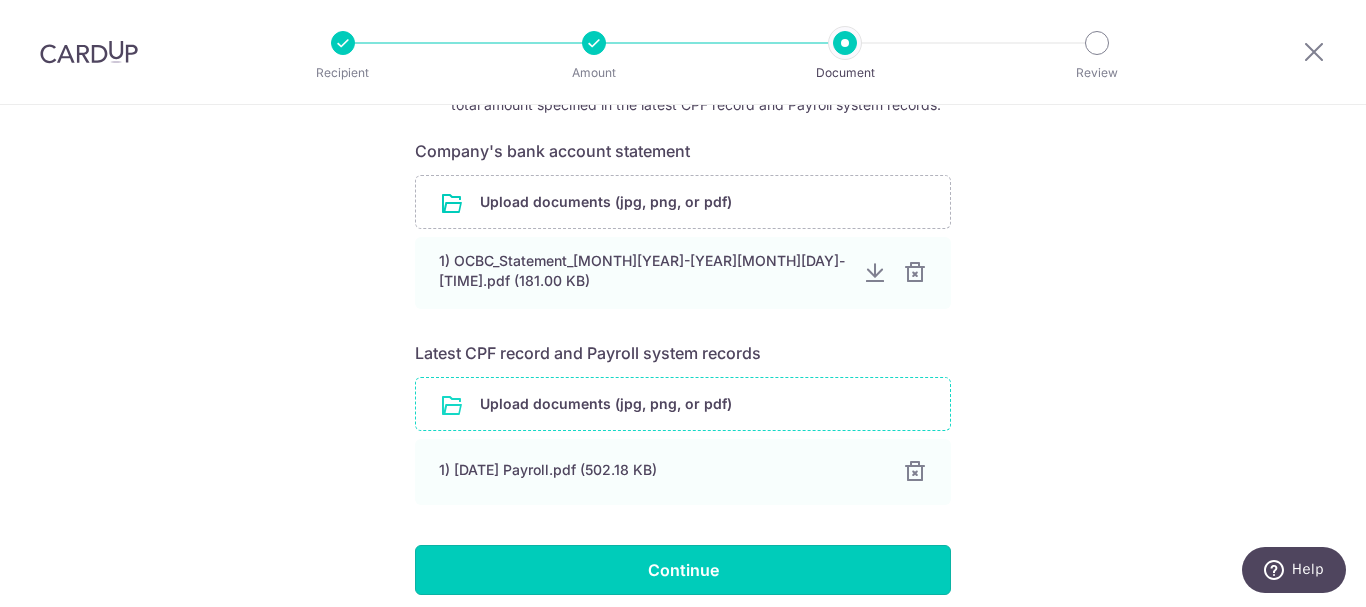 click on "Continue" at bounding box center (683, 570) 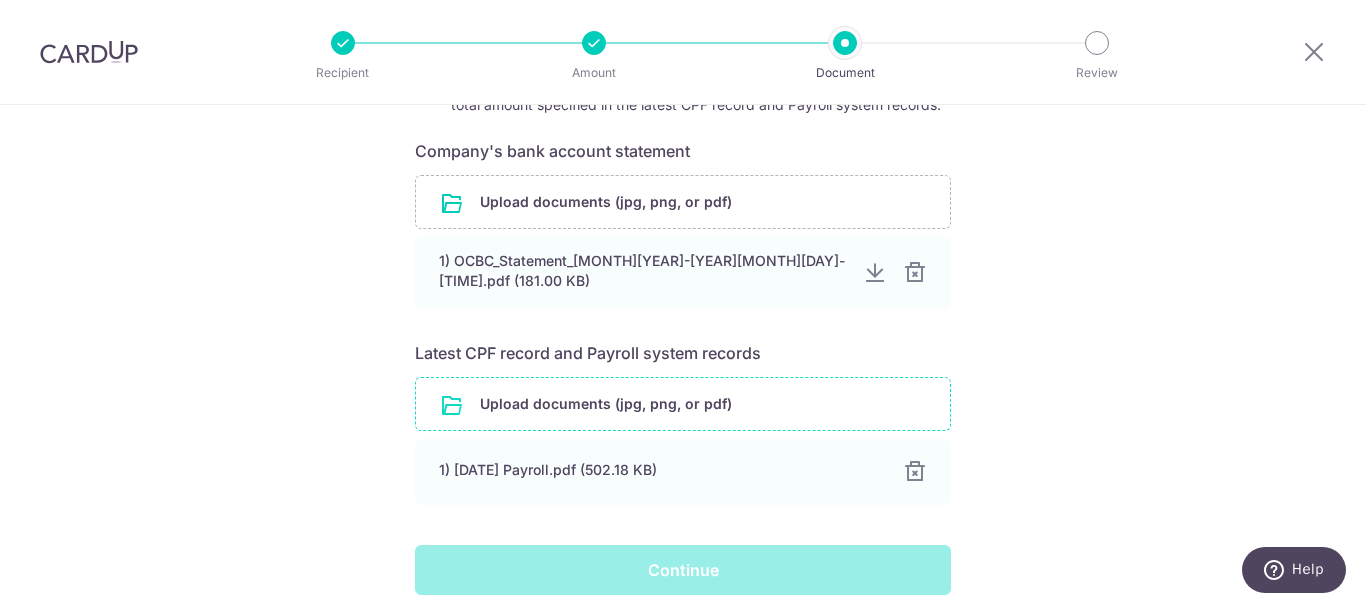 scroll, scrollTop: 399, scrollLeft: 0, axis: vertical 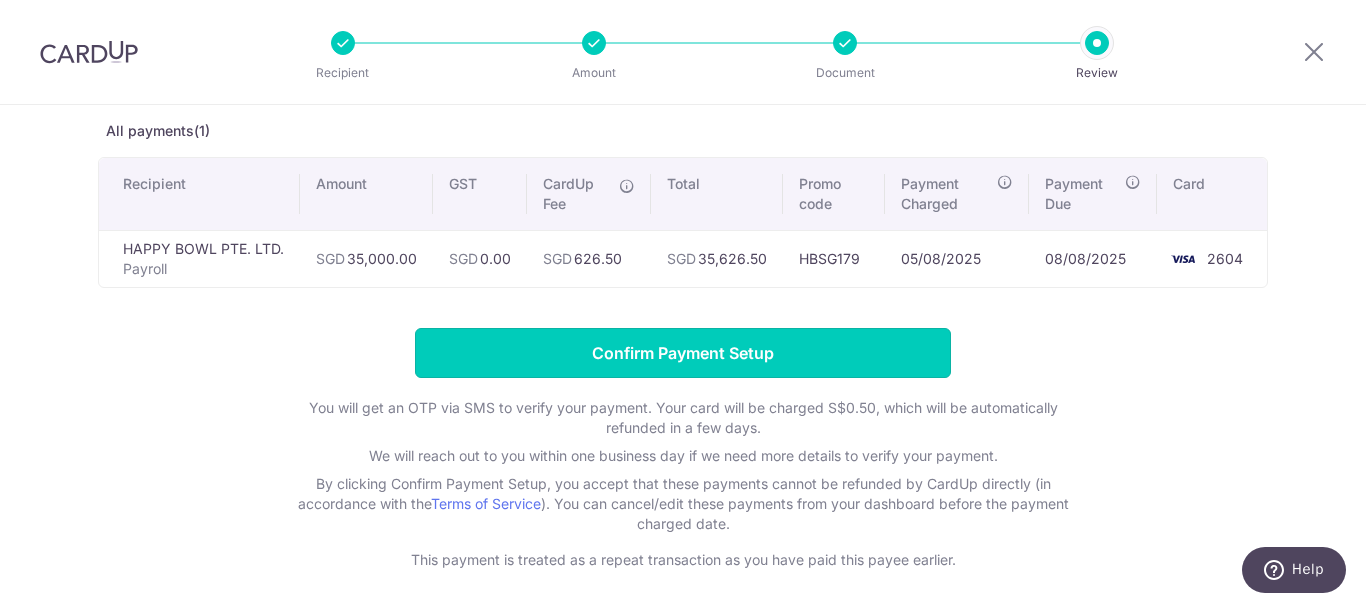 click on "Confirm Payment Setup" at bounding box center [683, 353] 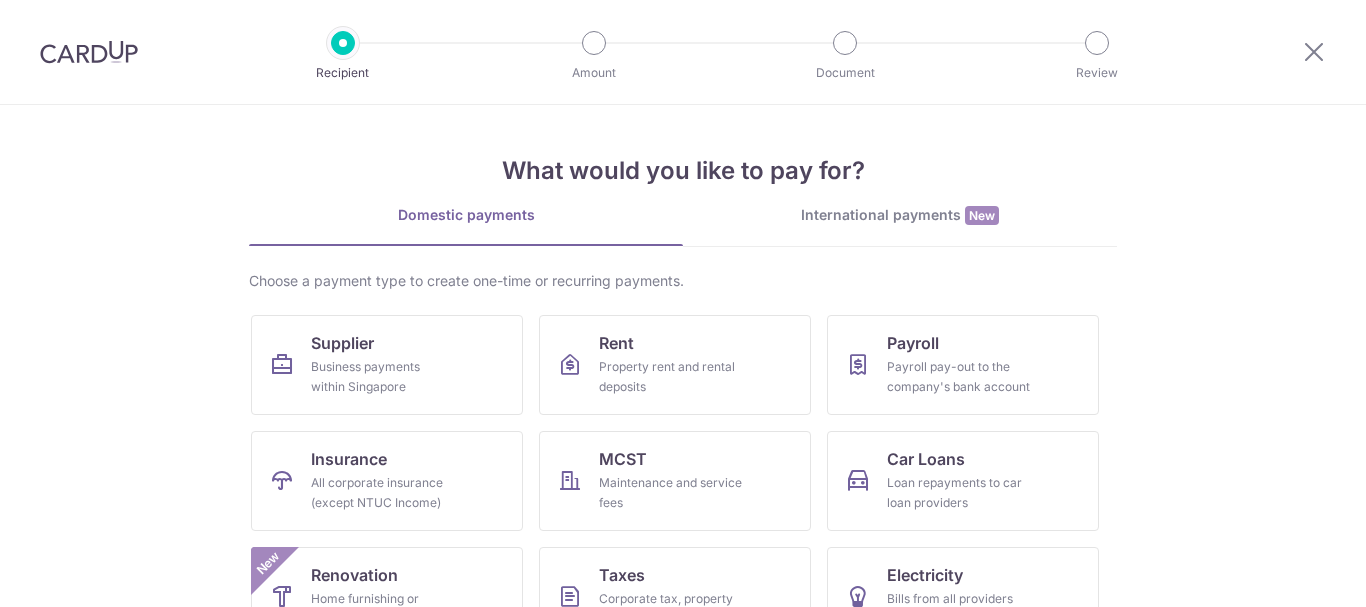 scroll, scrollTop: 0, scrollLeft: 0, axis: both 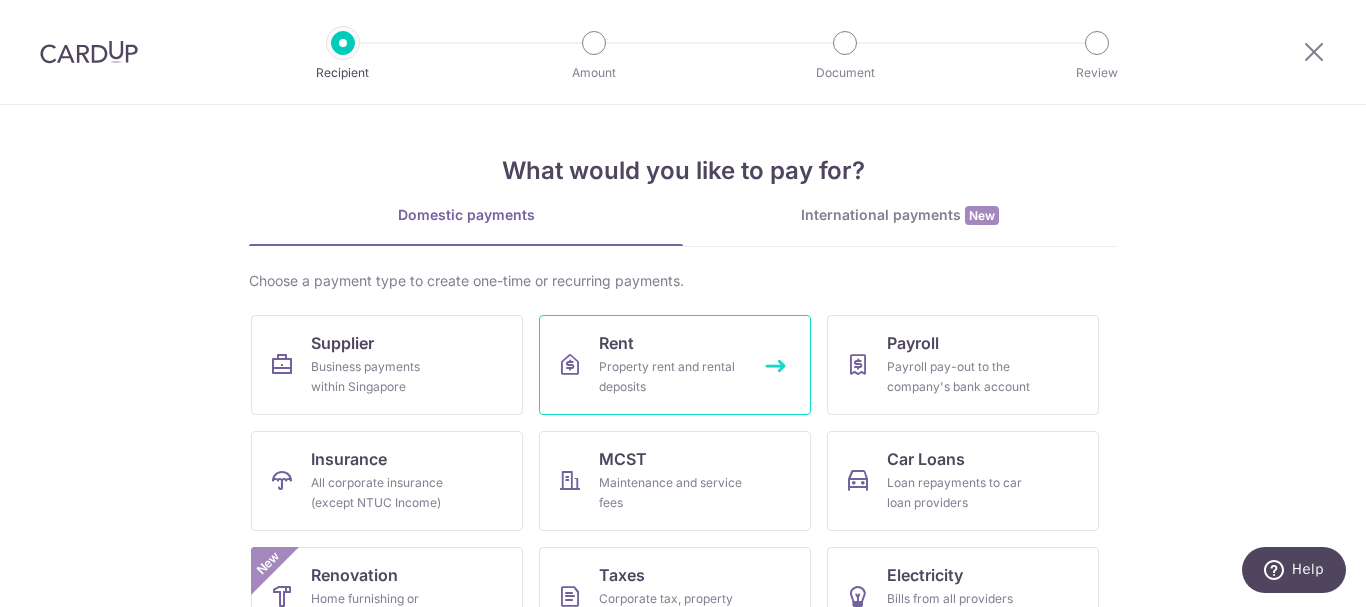 click on "Property rent and rental deposits" at bounding box center [671, 377] 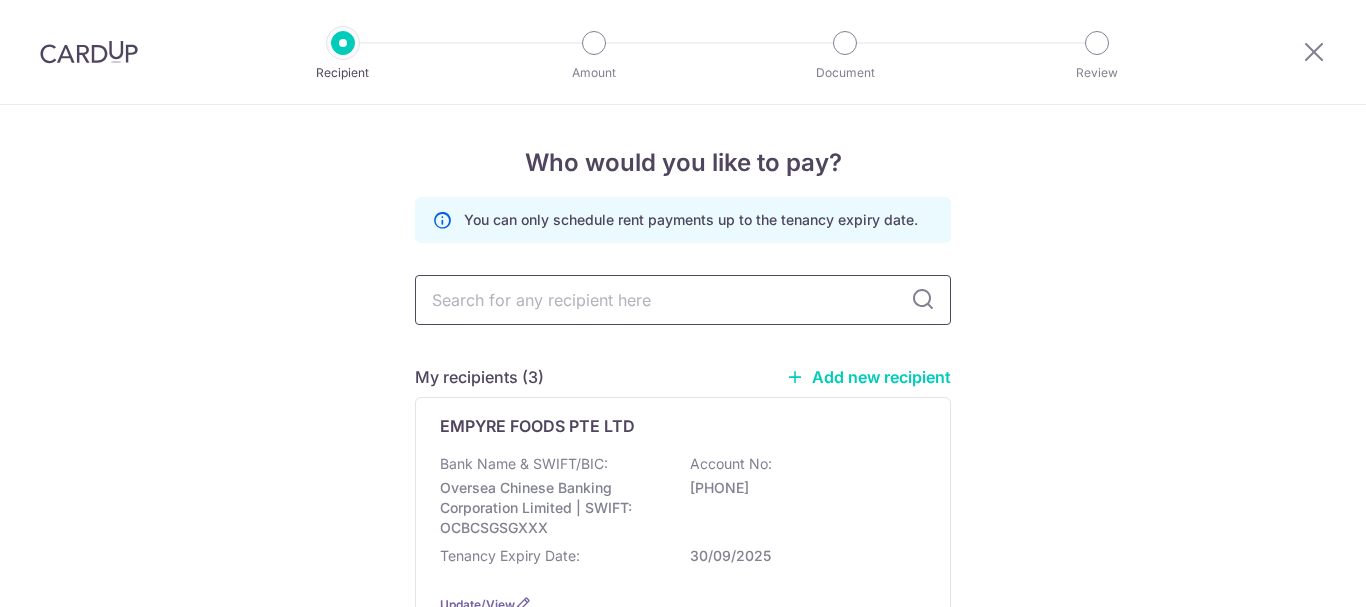 scroll, scrollTop: 0, scrollLeft: 0, axis: both 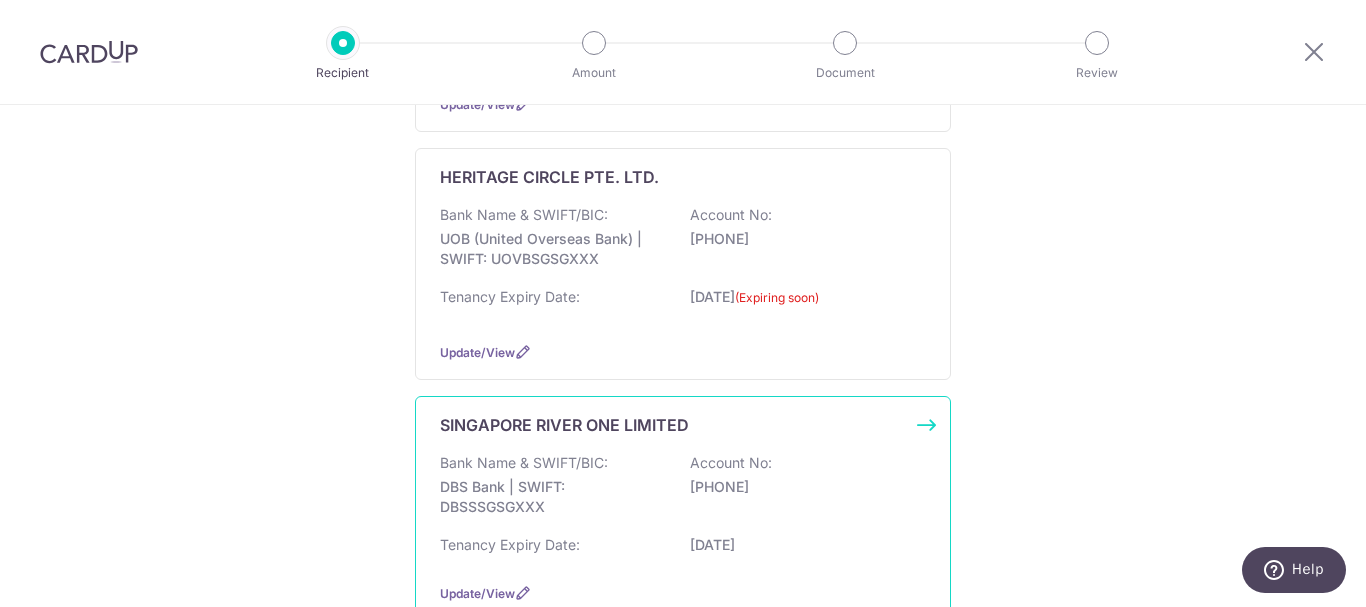 click on "Bank Name & SWIFT/BIC:" at bounding box center (524, 463) 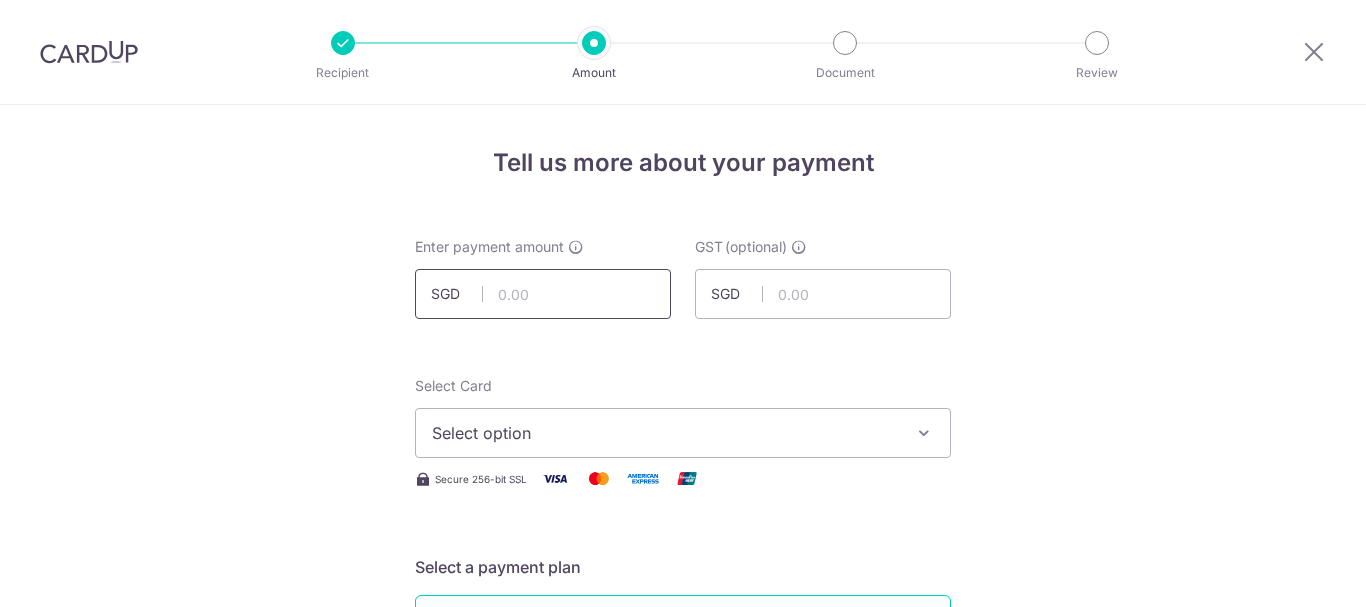 scroll, scrollTop: 0, scrollLeft: 0, axis: both 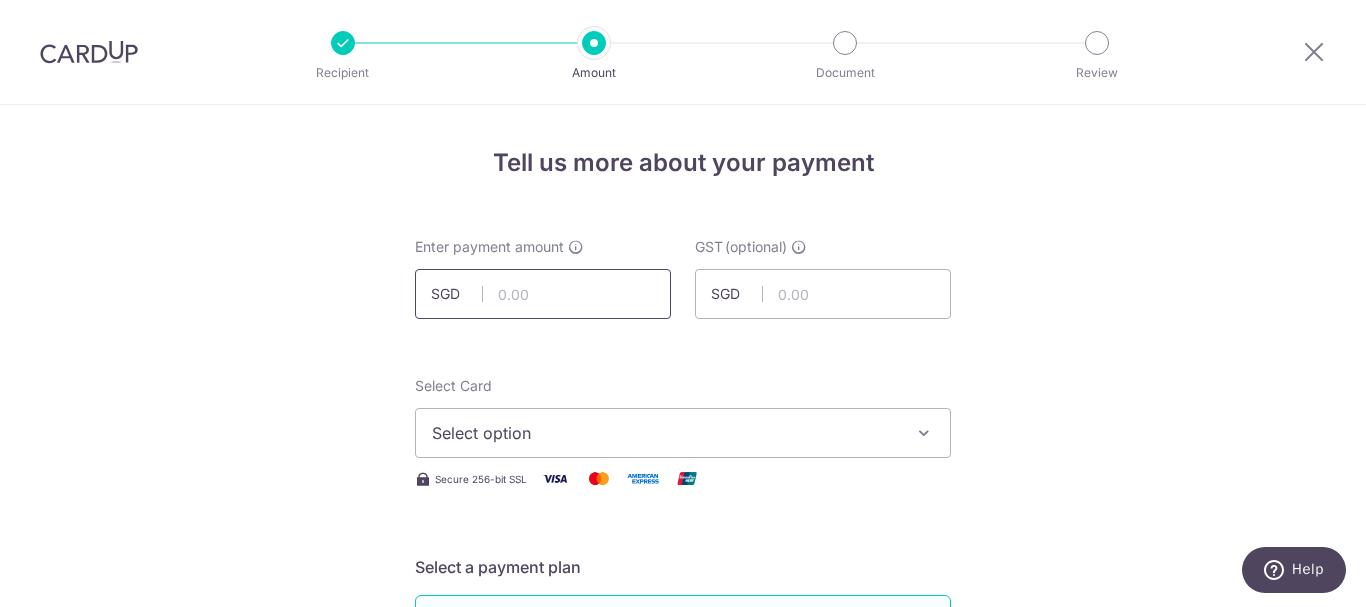 paste on "2,479.41" 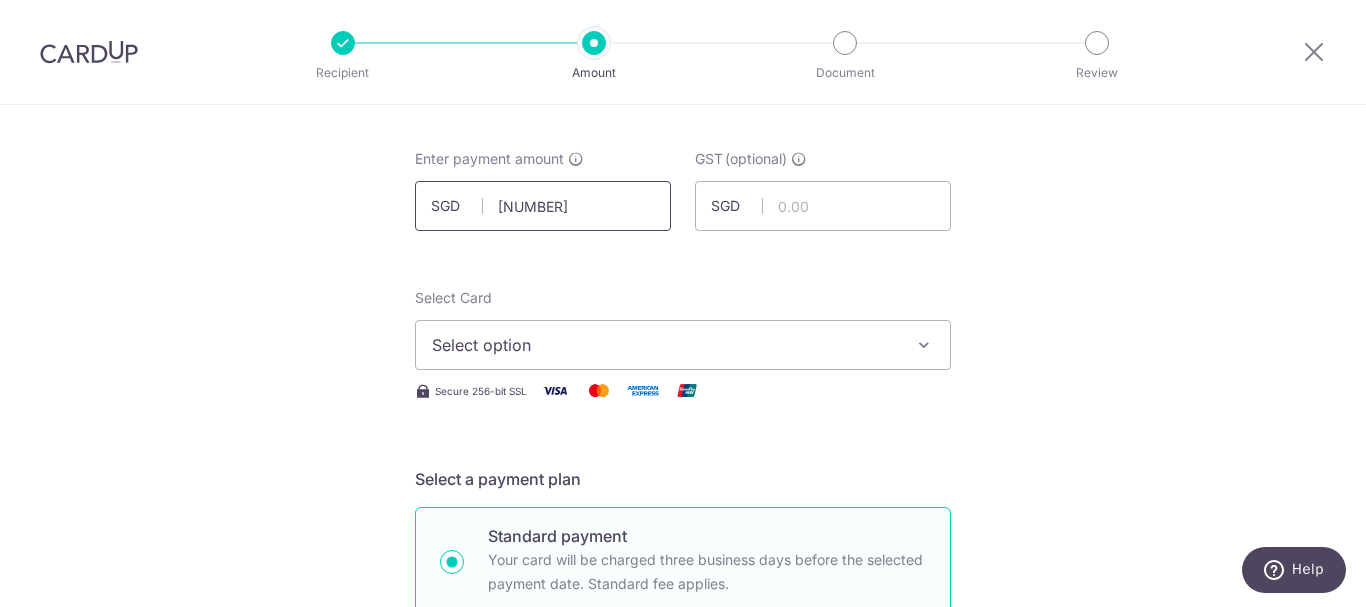 scroll, scrollTop: 100, scrollLeft: 0, axis: vertical 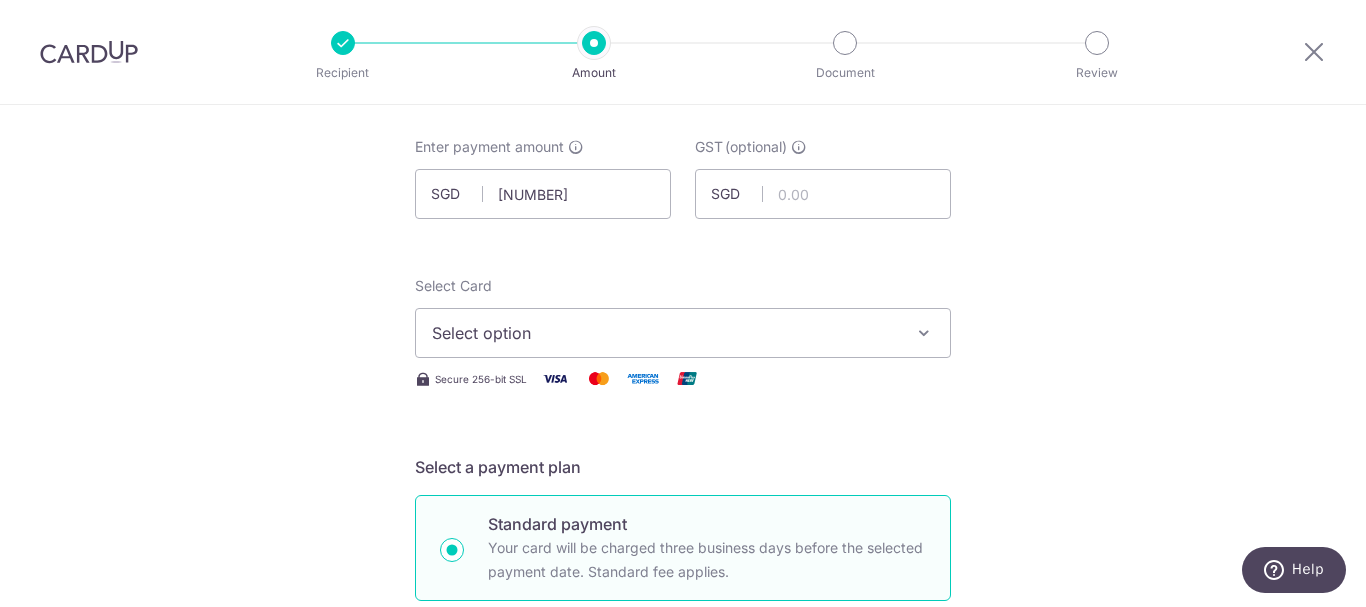 click on "Select option" at bounding box center (665, 333) 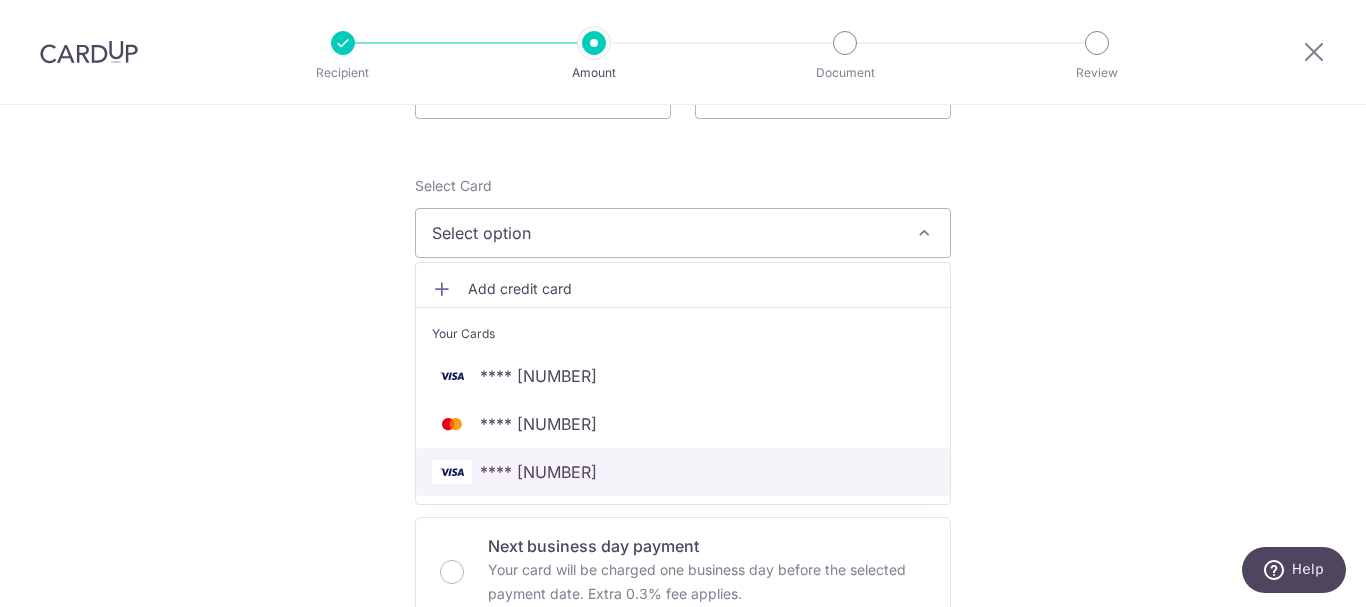 click on "**** 2604" at bounding box center [538, 472] 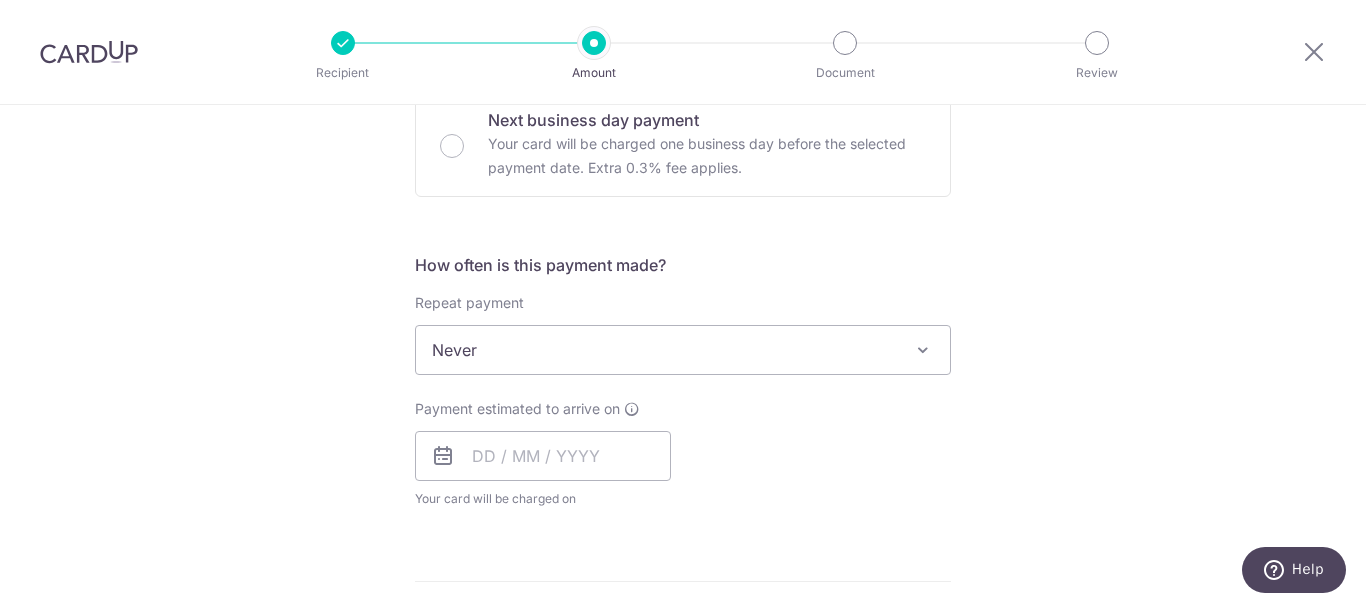 scroll, scrollTop: 700, scrollLeft: 0, axis: vertical 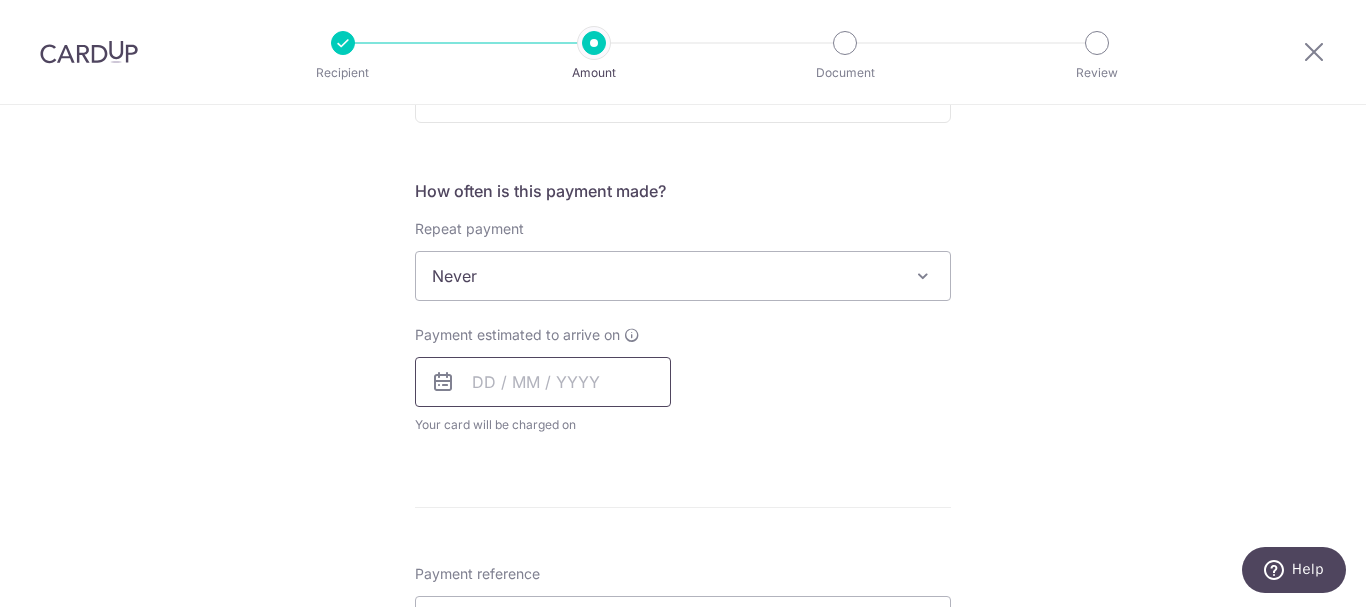 click at bounding box center (543, 382) 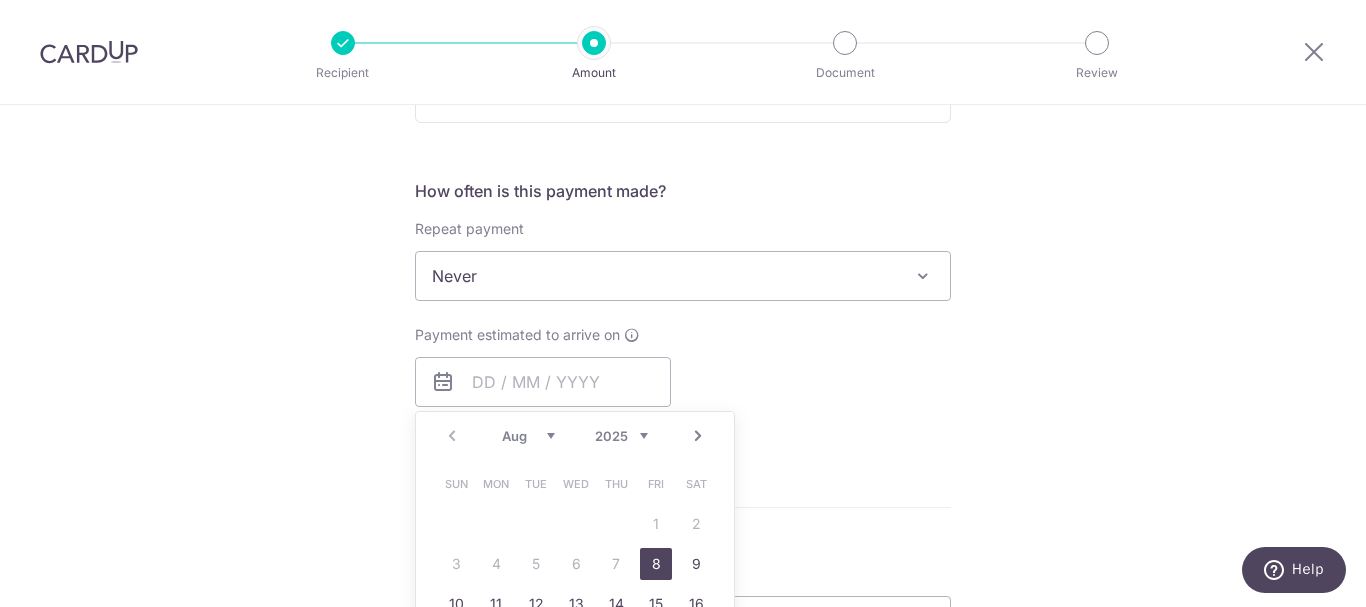 click on "8" at bounding box center (656, 564) 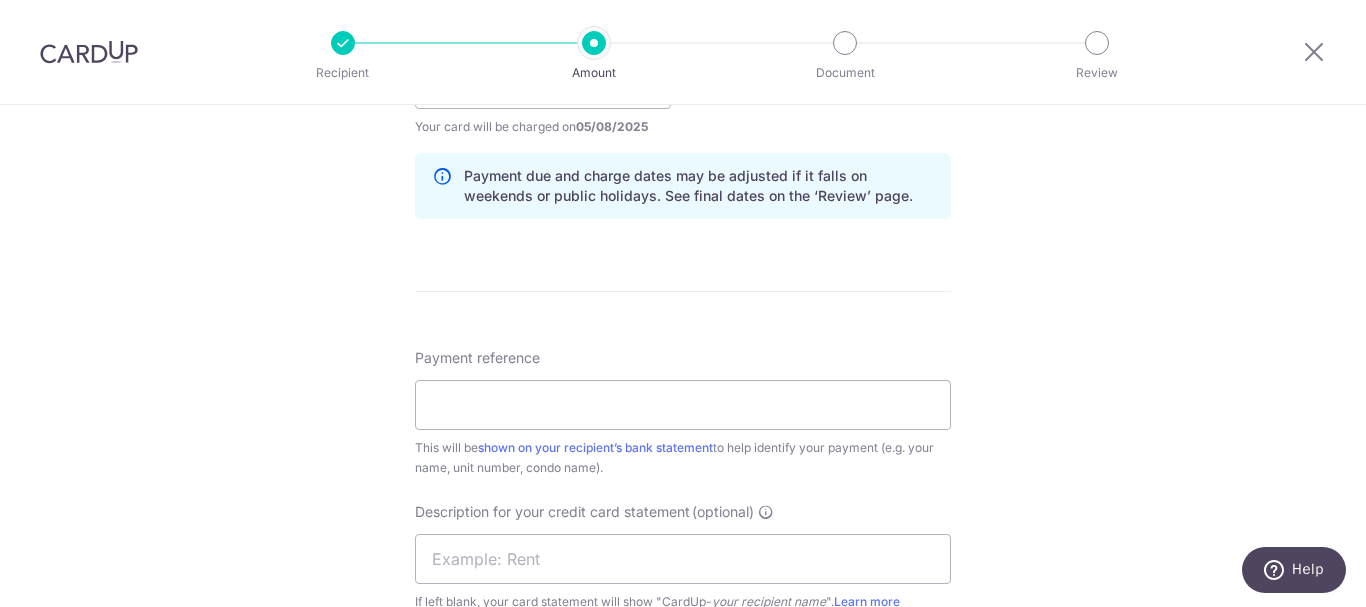 scroll, scrollTop: 1000, scrollLeft: 0, axis: vertical 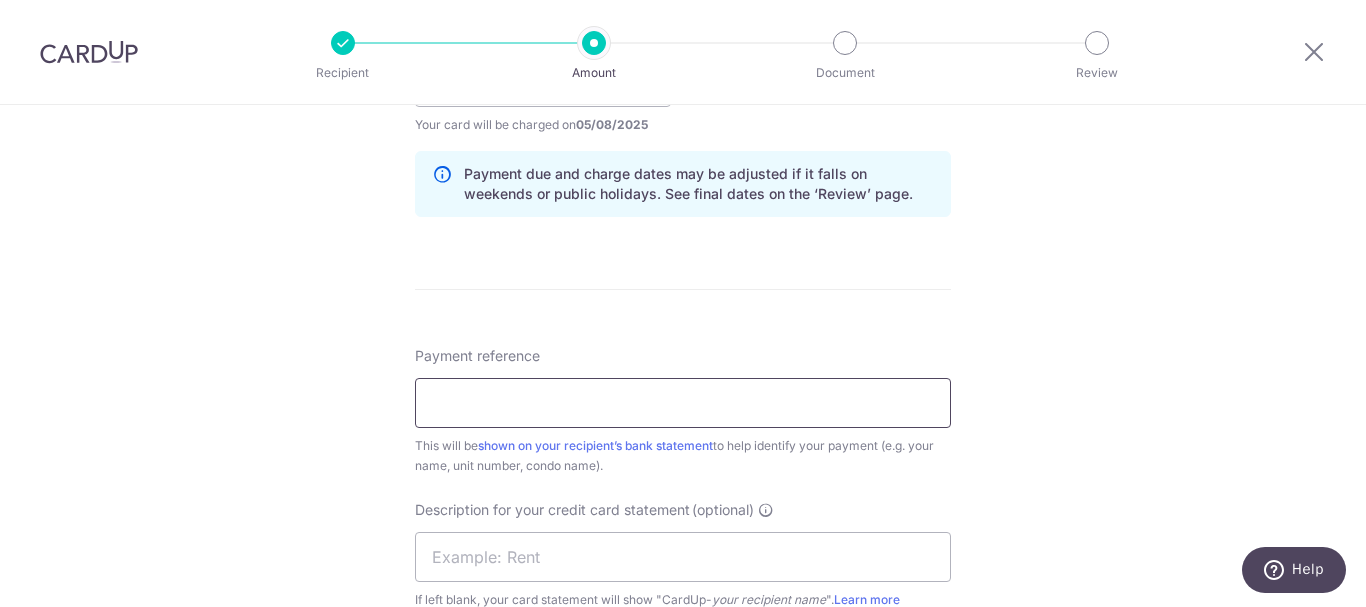click on "Payment reference" at bounding box center [683, 403] 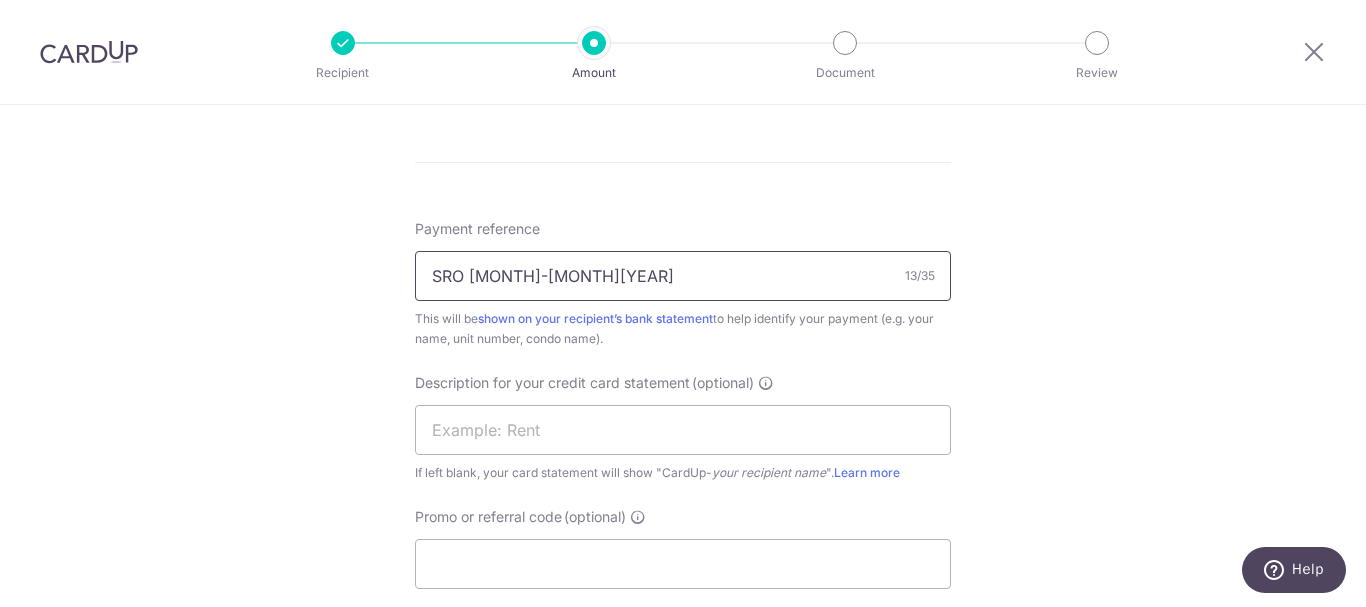 scroll, scrollTop: 1200, scrollLeft: 0, axis: vertical 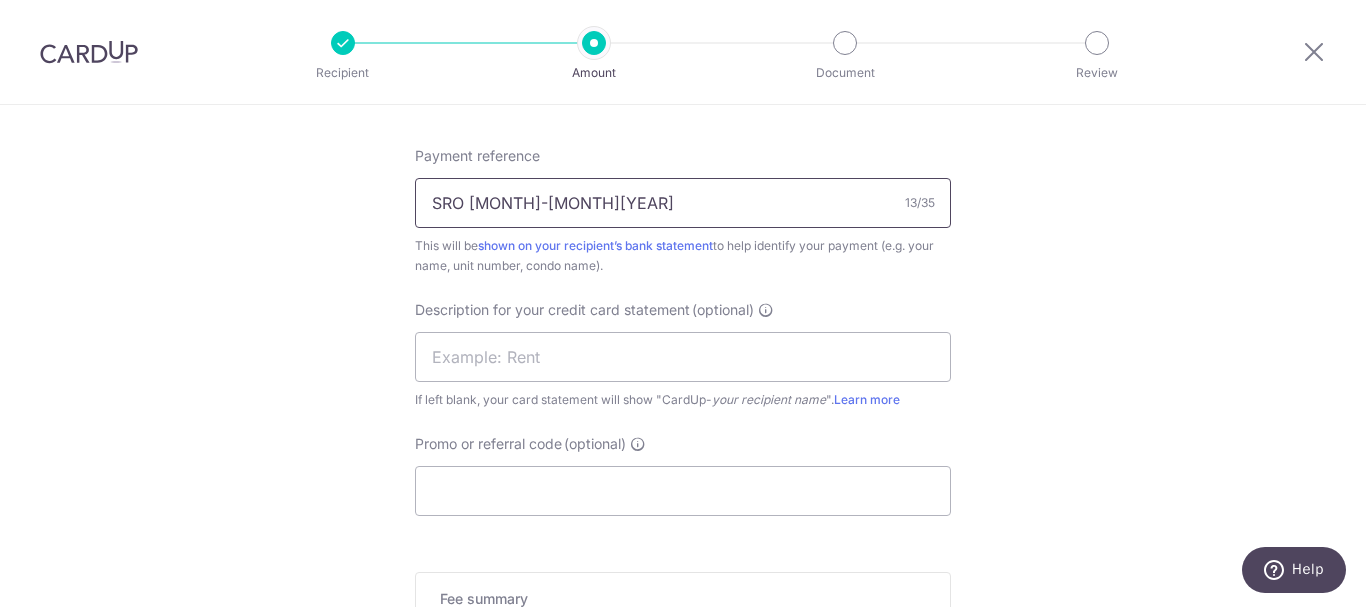 drag, startPoint x: 577, startPoint y: 204, endPoint x: 425, endPoint y: 205, distance: 152.0033 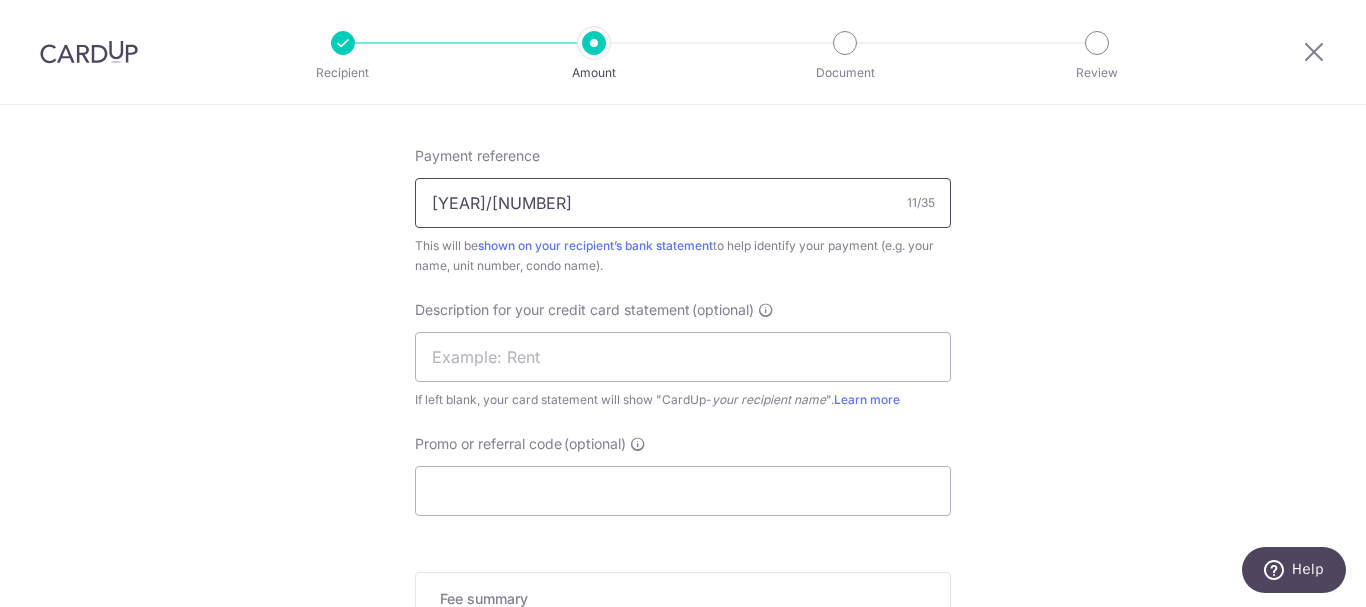 click on "2025/01450" at bounding box center (683, 203) 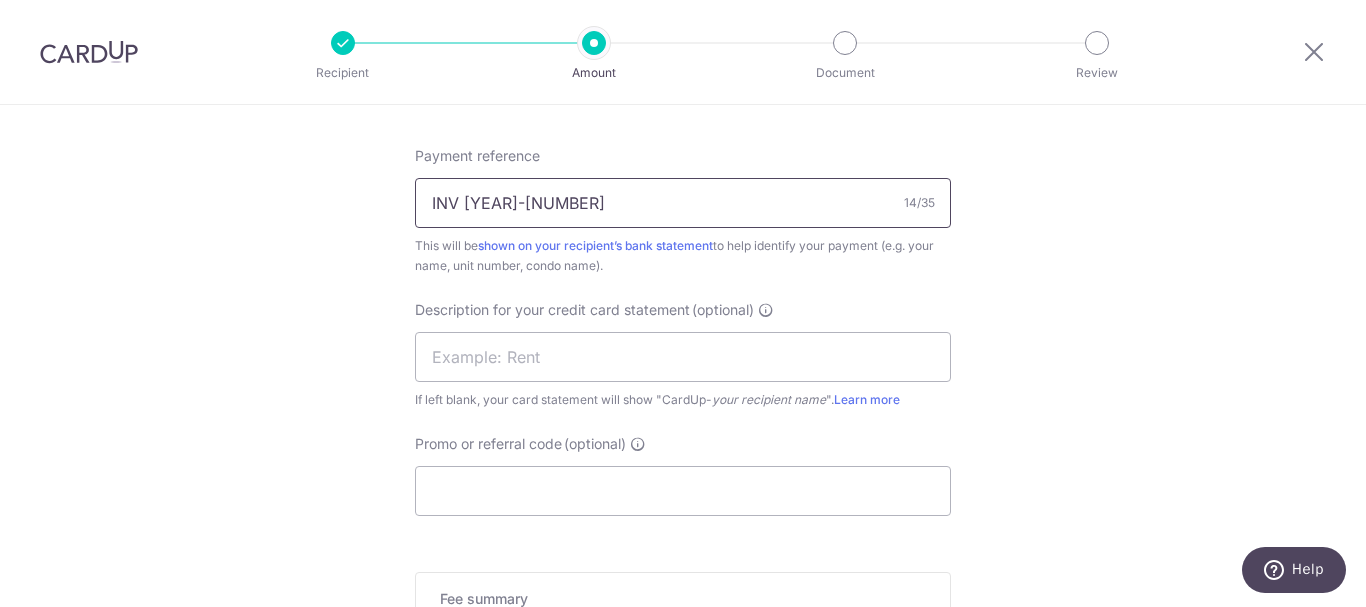 click on "INV 2025-01450" at bounding box center (683, 203) 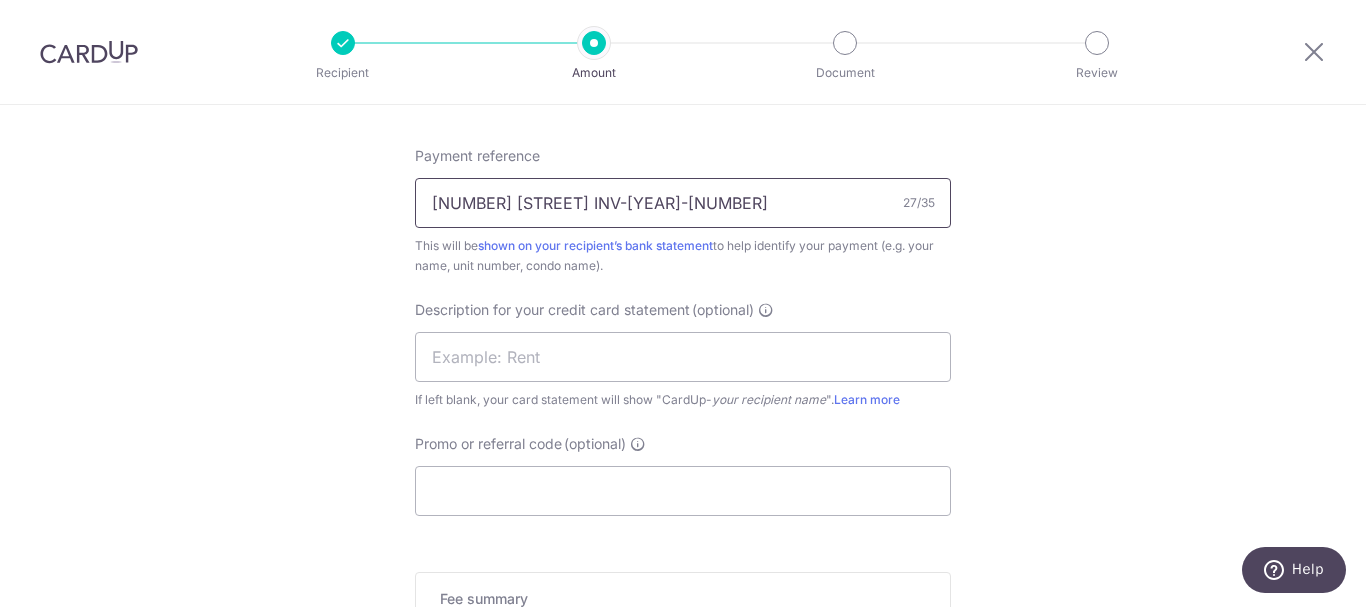 drag, startPoint x: 576, startPoint y: 206, endPoint x: 347, endPoint y: 216, distance: 229.21823 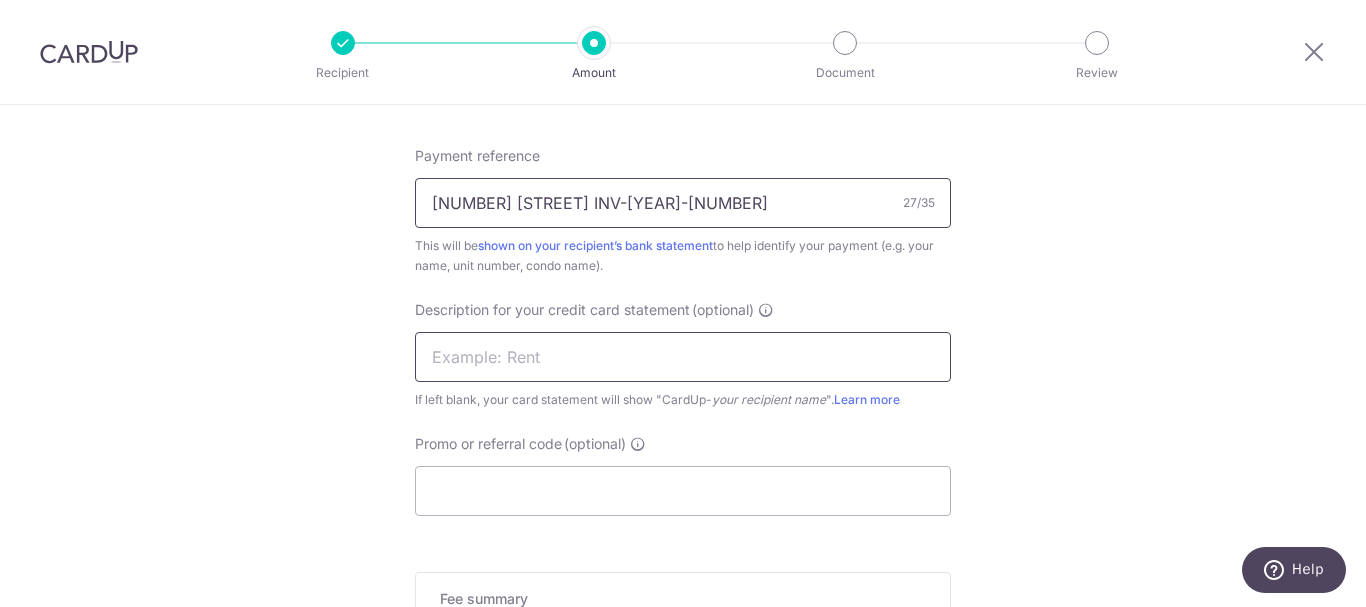 type on "53 BOAT QUAY INV-2025-01450" 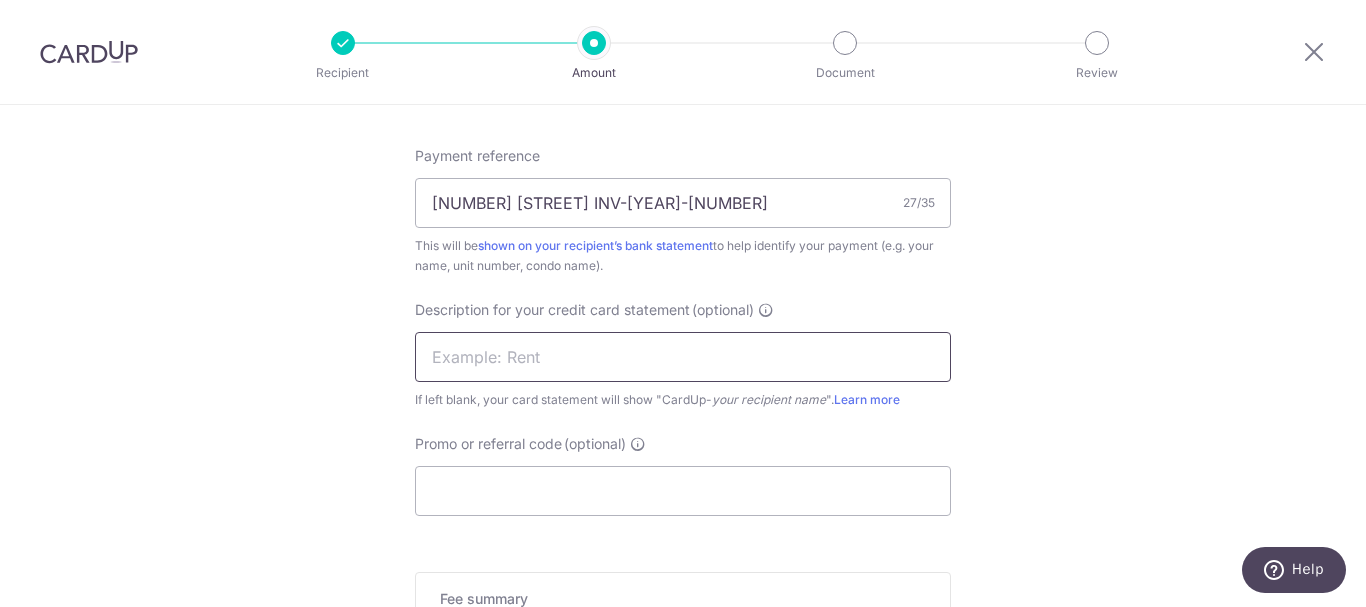 click at bounding box center (683, 357) 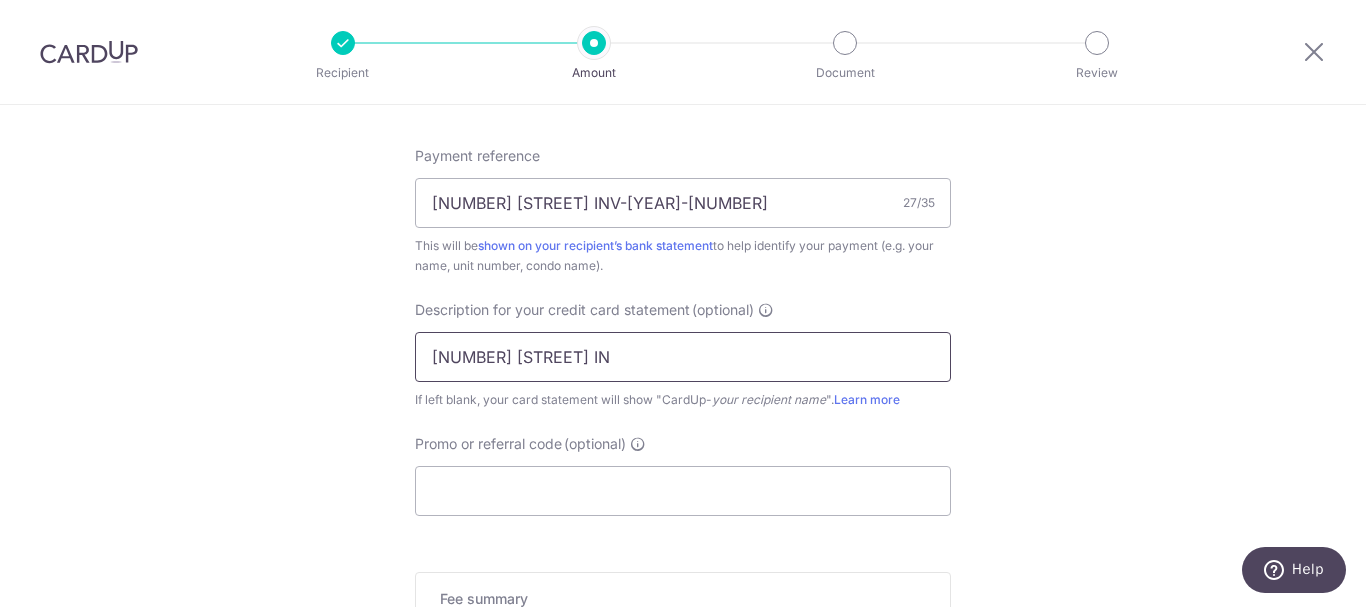drag, startPoint x: 577, startPoint y: 361, endPoint x: 386, endPoint y: 361, distance: 191 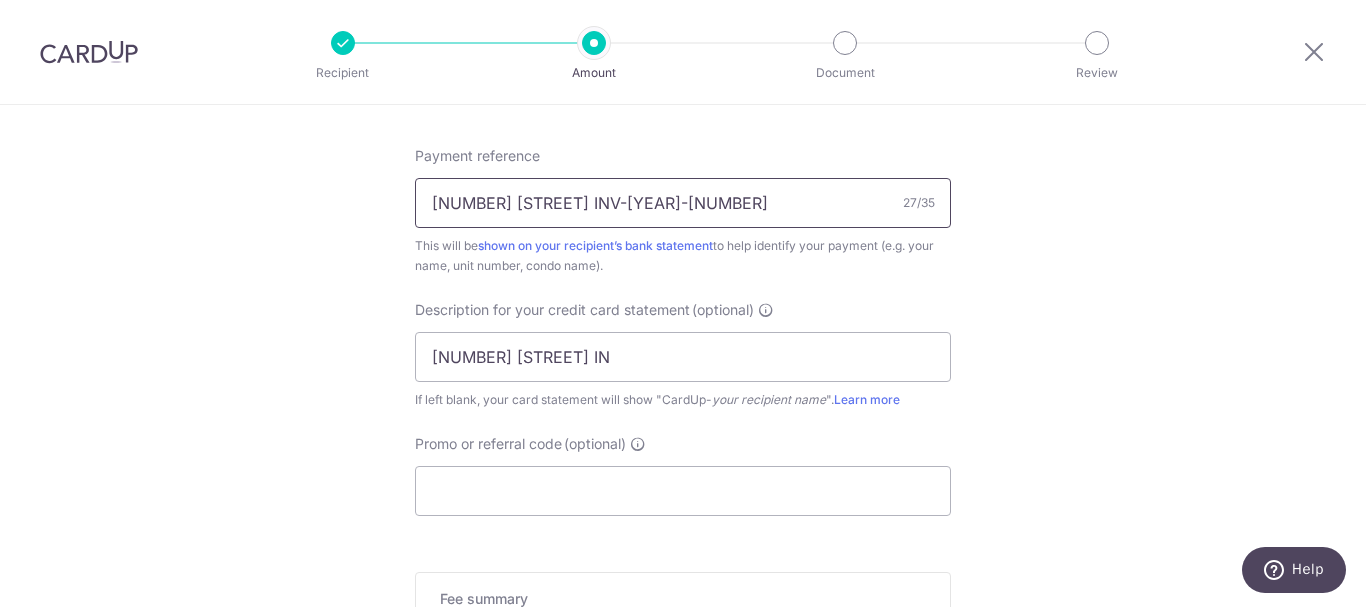 drag, startPoint x: 699, startPoint y: 208, endPoint x: 546, endPoint y: 200, distance: 153.20901 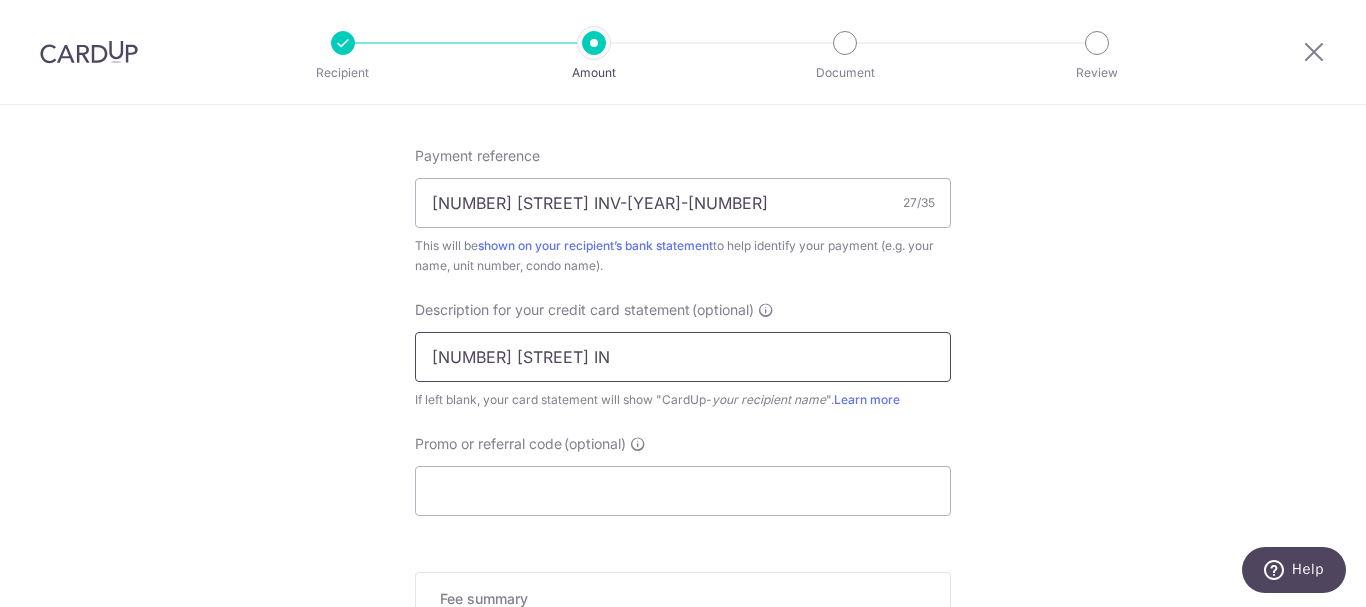 drag, startPoint x: 576, startPoint y: 364, endPoint x: 319, endPoint y: 358, distance: 257.07004 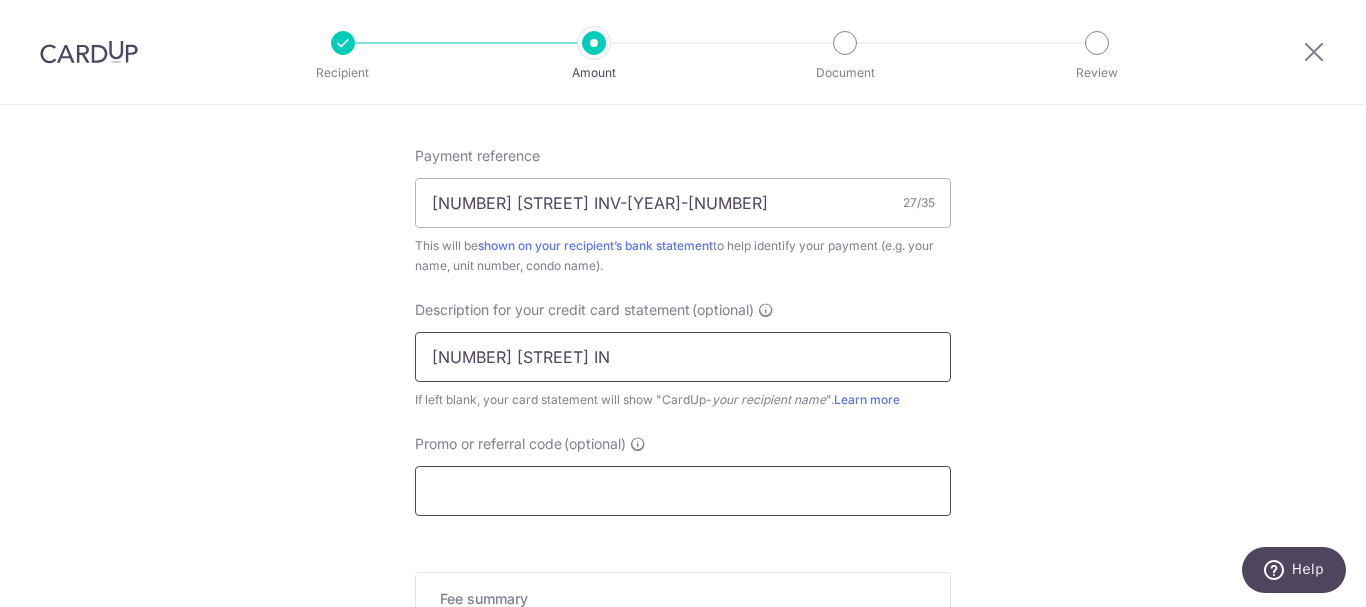 paste on "INV-2025-01450" 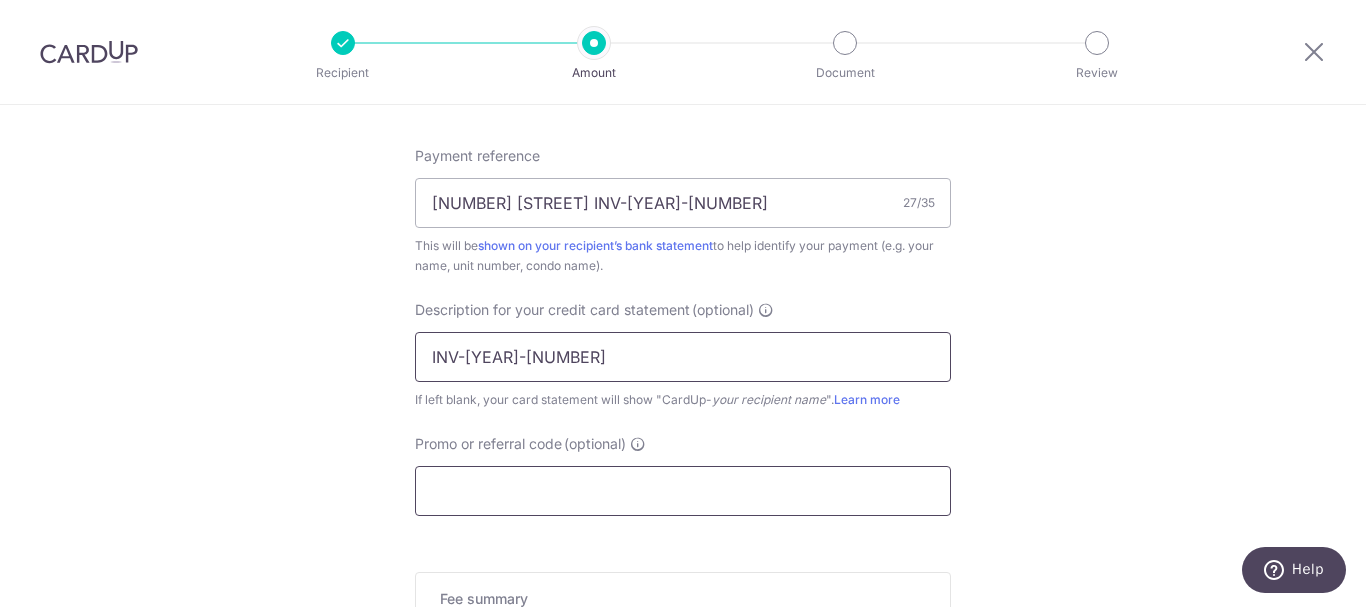 type on "INV-2025-01450" 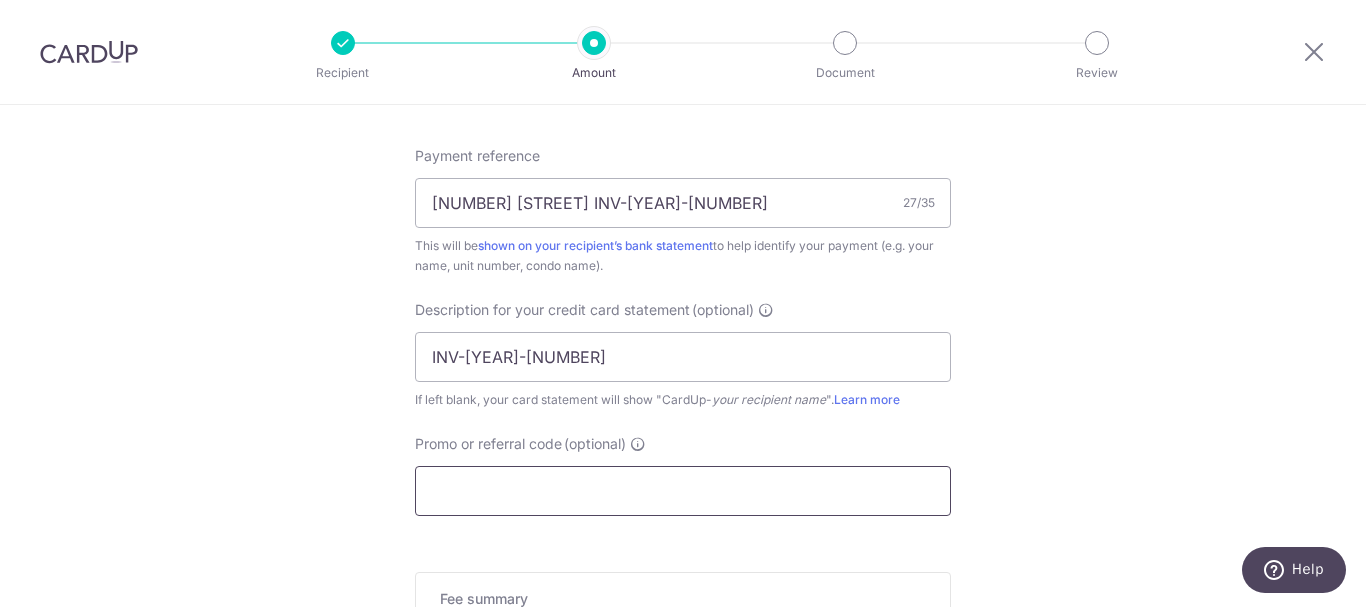 click on "Promo or referral code
(optional)" at bounding box center (683, 491) 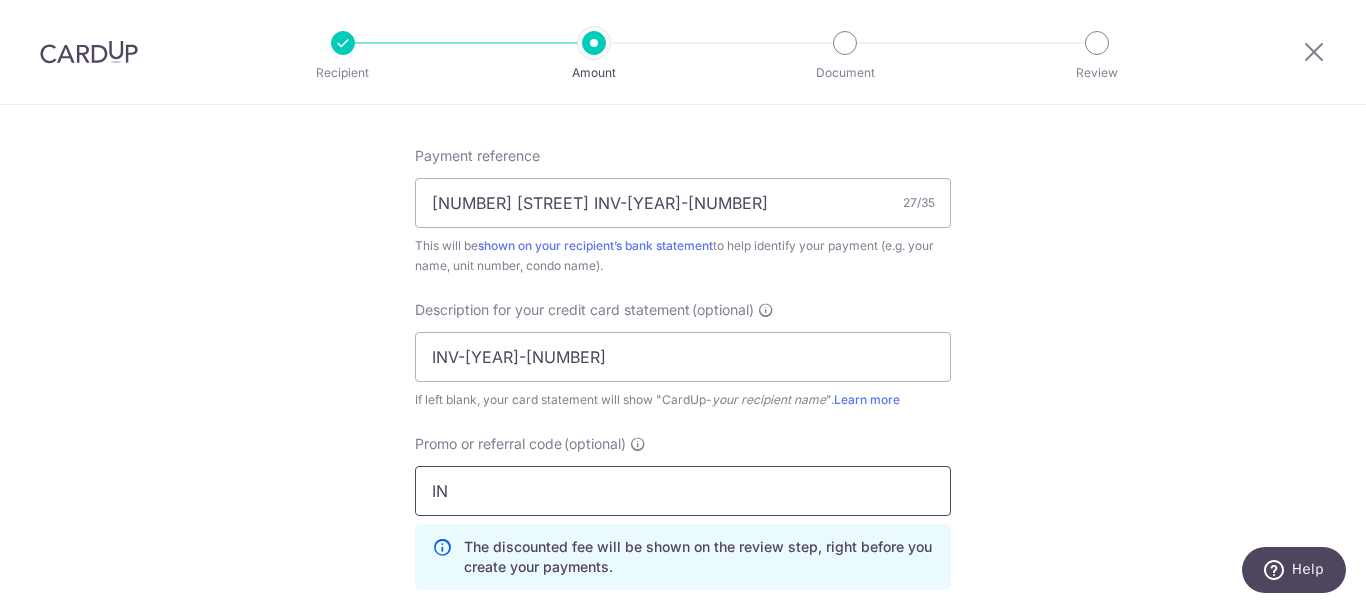 type on "I" 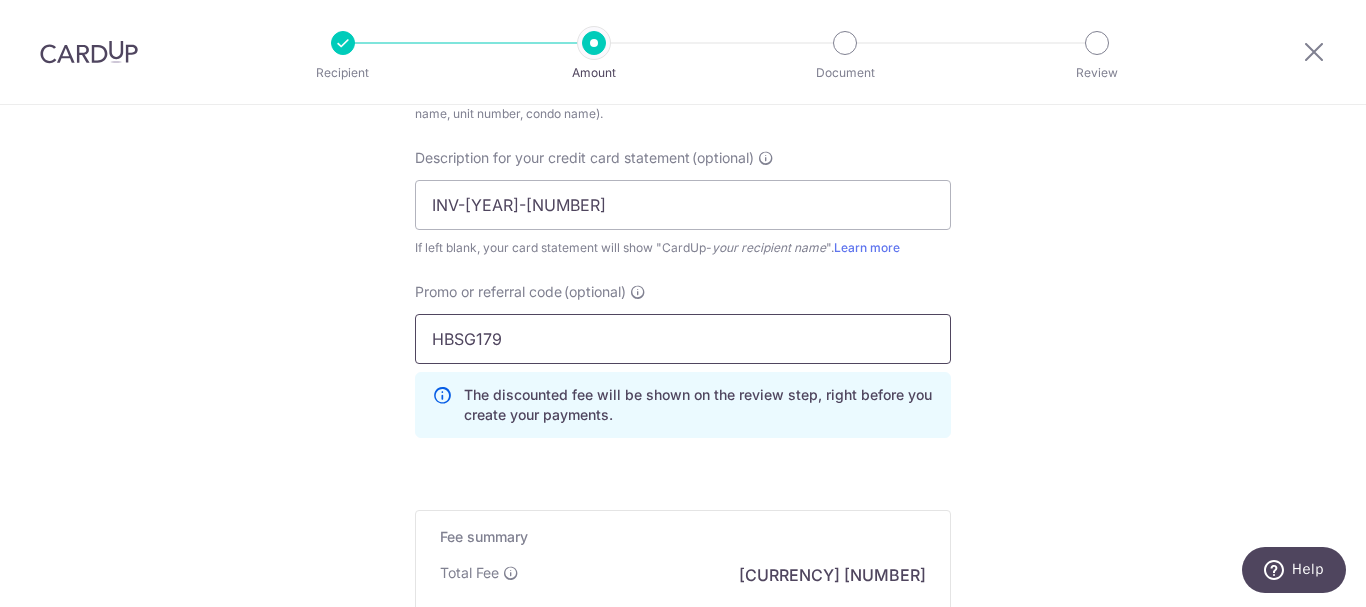 scroll, scrollTop: 1500, scrollLeft: 0, axis: vertical 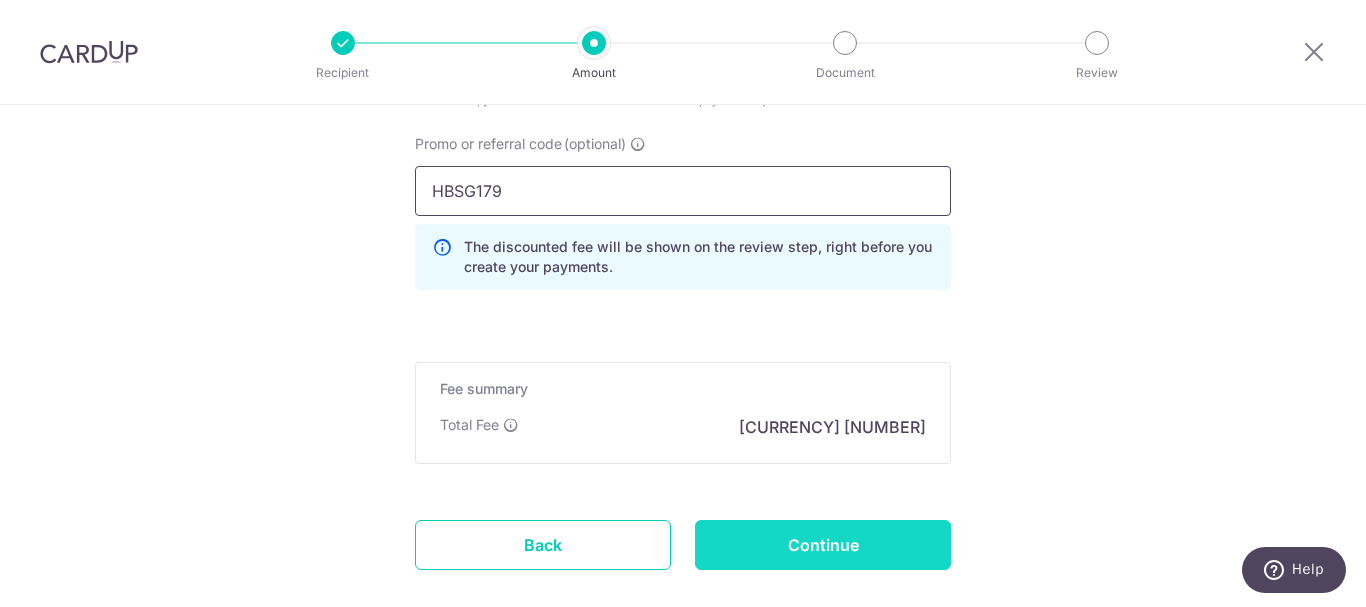 type on "HBSG179" 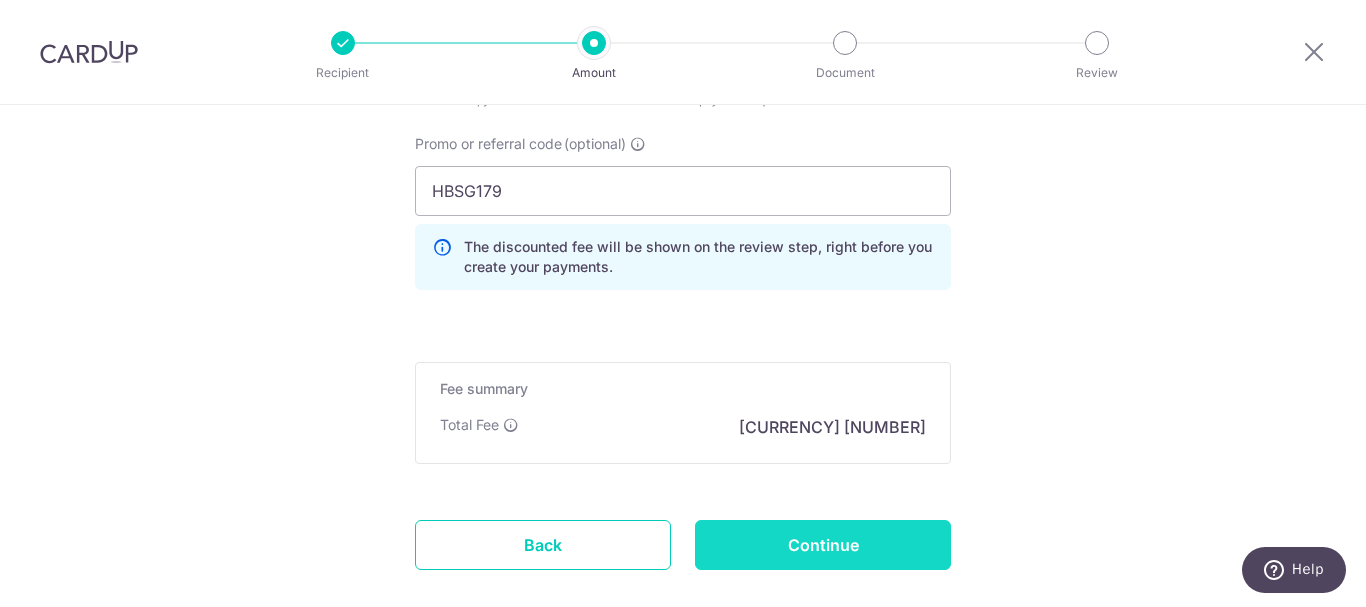 click on "Continue" at bounding box center (823, 545) 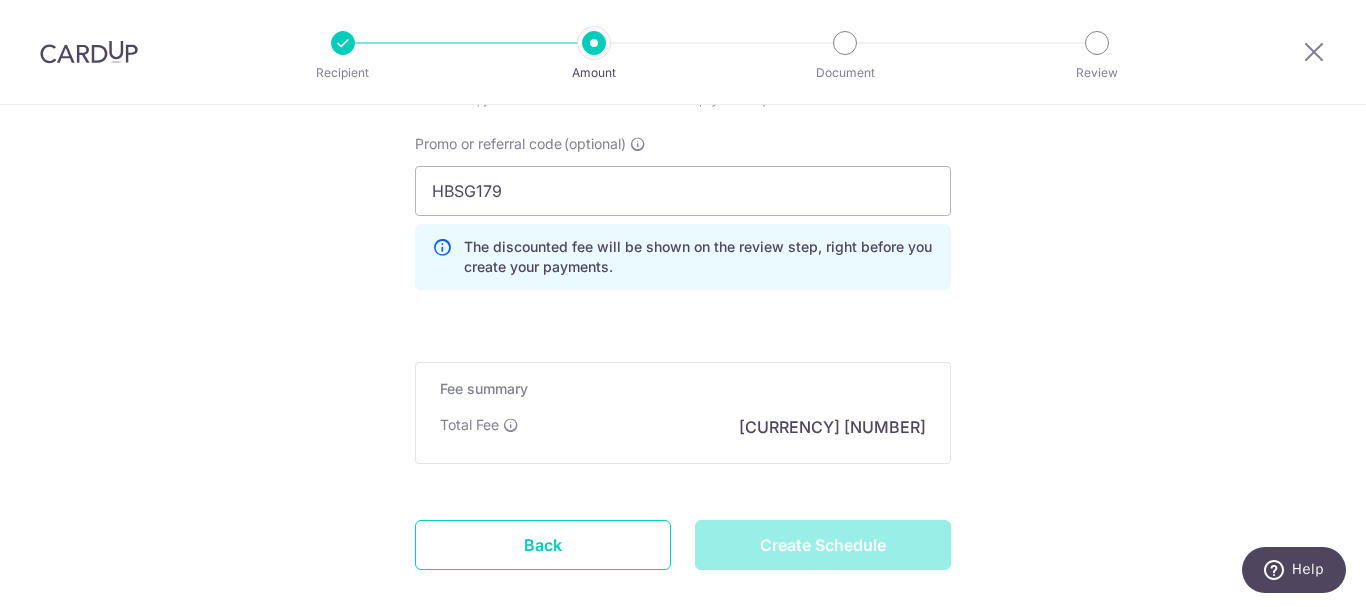 type on "Create Schedule" 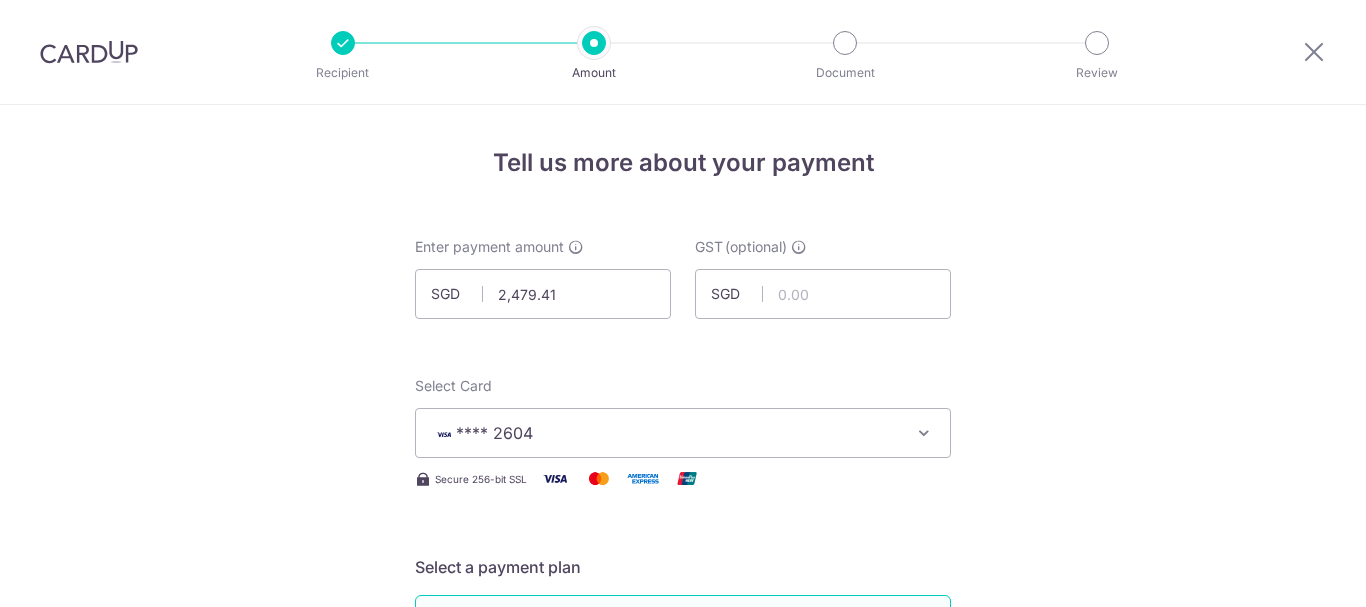 scroll, scrollTop: 0, scrollLeft: 0, axis: both 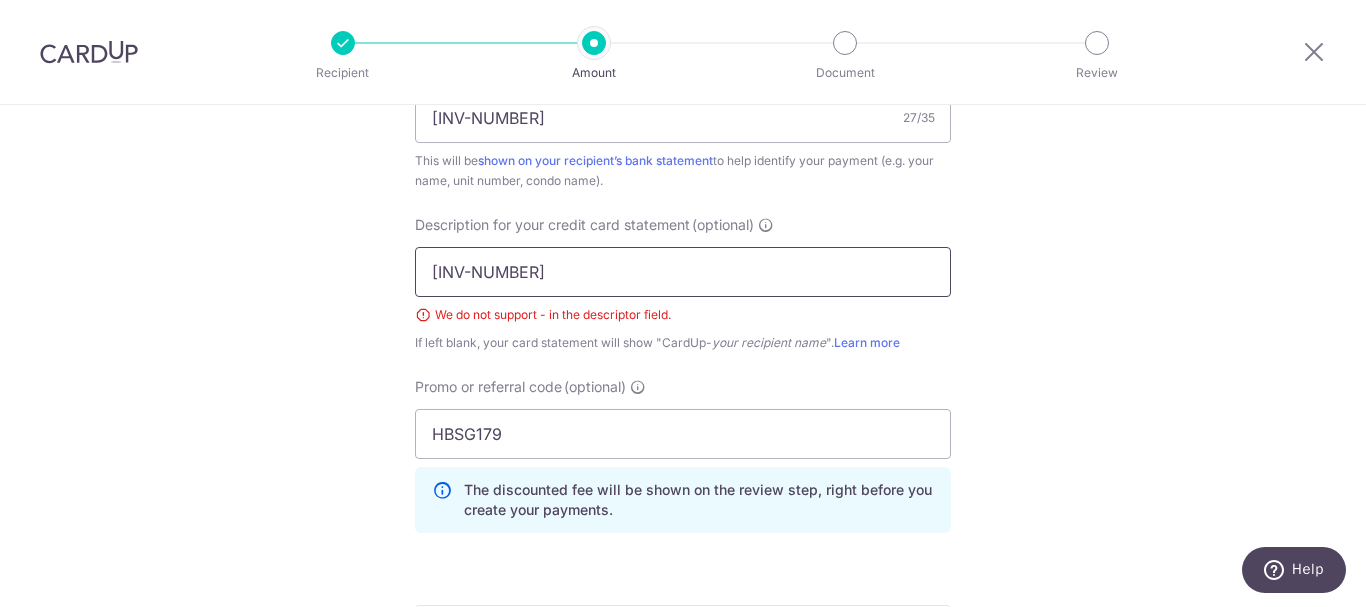 click on "[INV-NUMBER]" at bounding box center (683, 272) 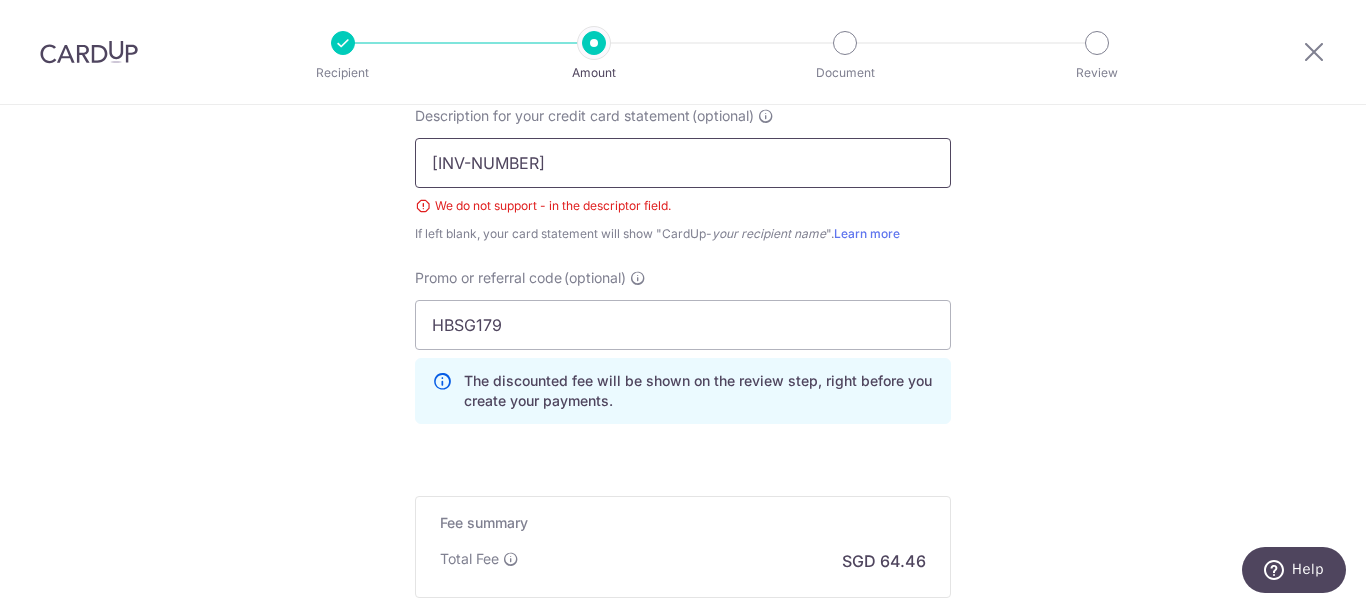 scroll, scrollTop: 1641, scrollLeft: 0, axis: vertical 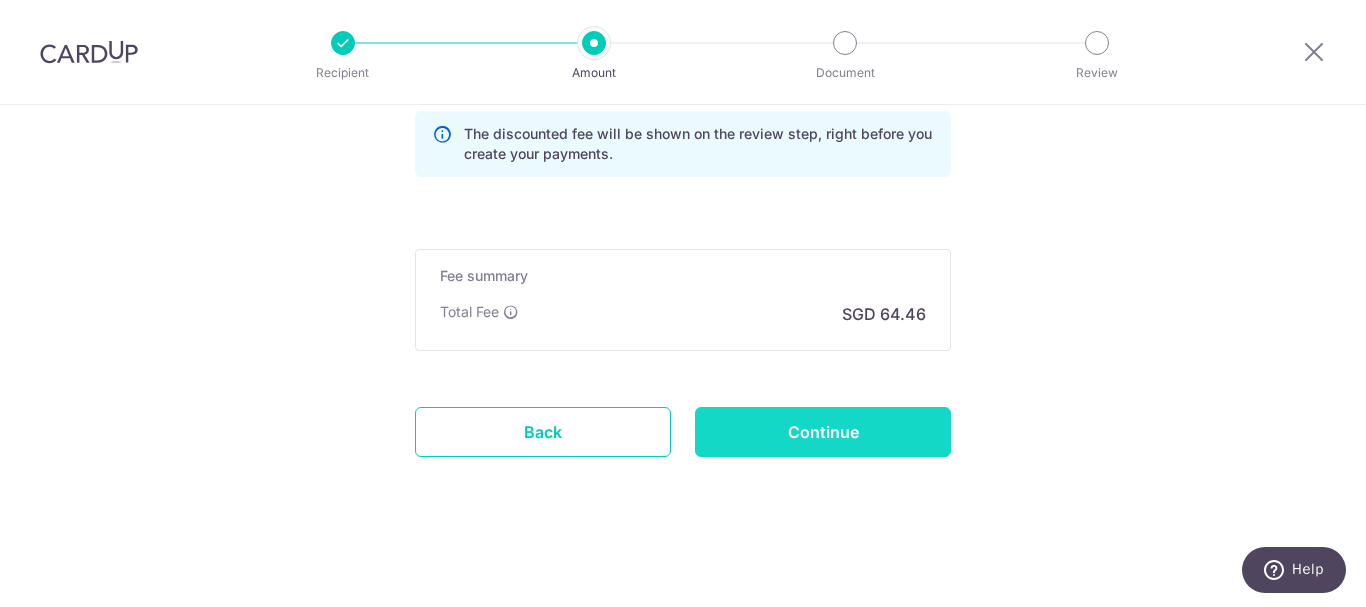 type on "[INV-NUMBER]" 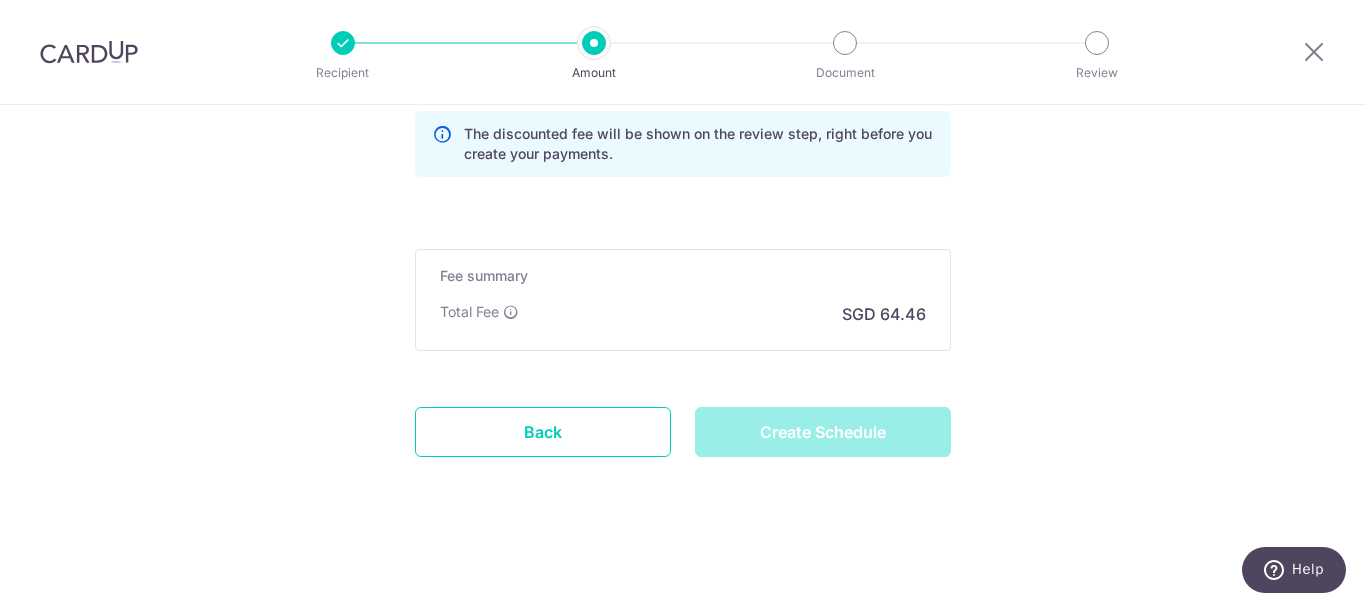 type on "Create Schedule" 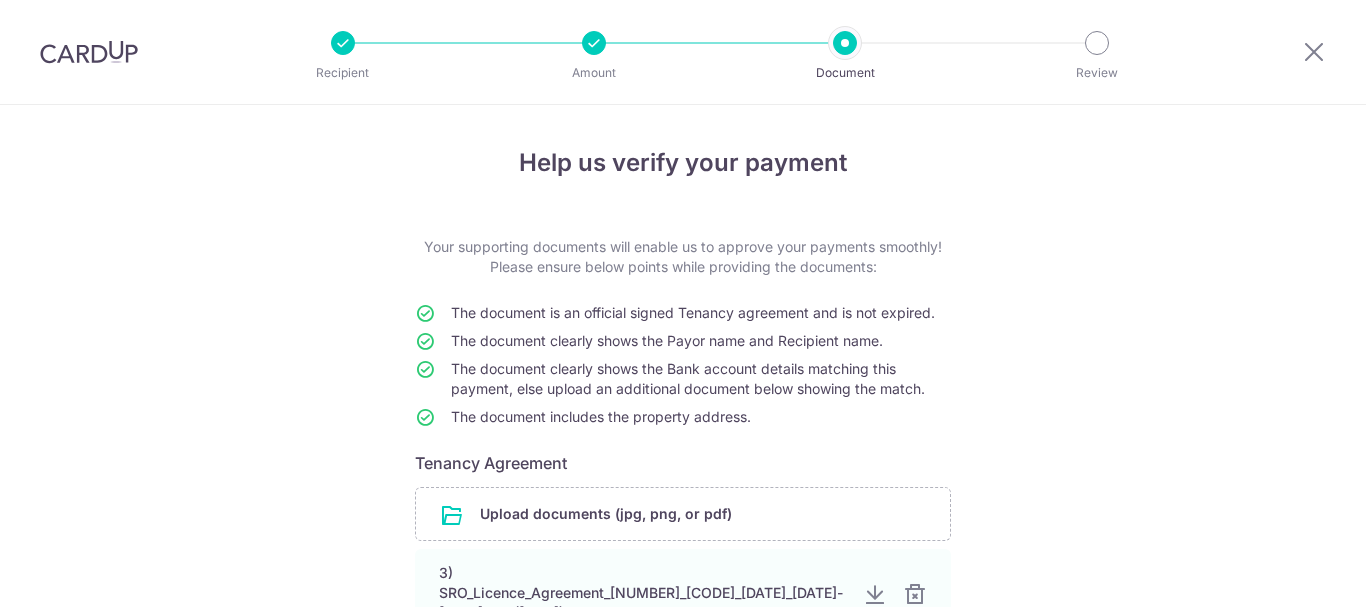 scroll, scrollTop: 0, scrollLeft: 0, axis: both 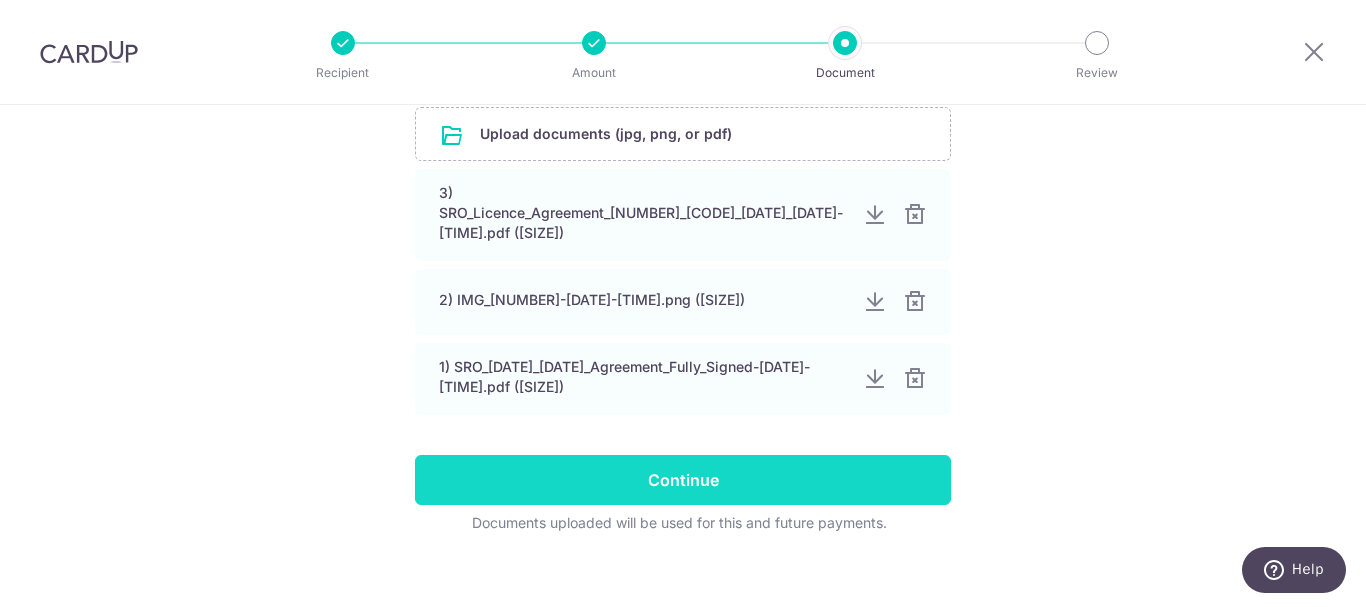 click on "Continue" at bounding box center [683, 480] 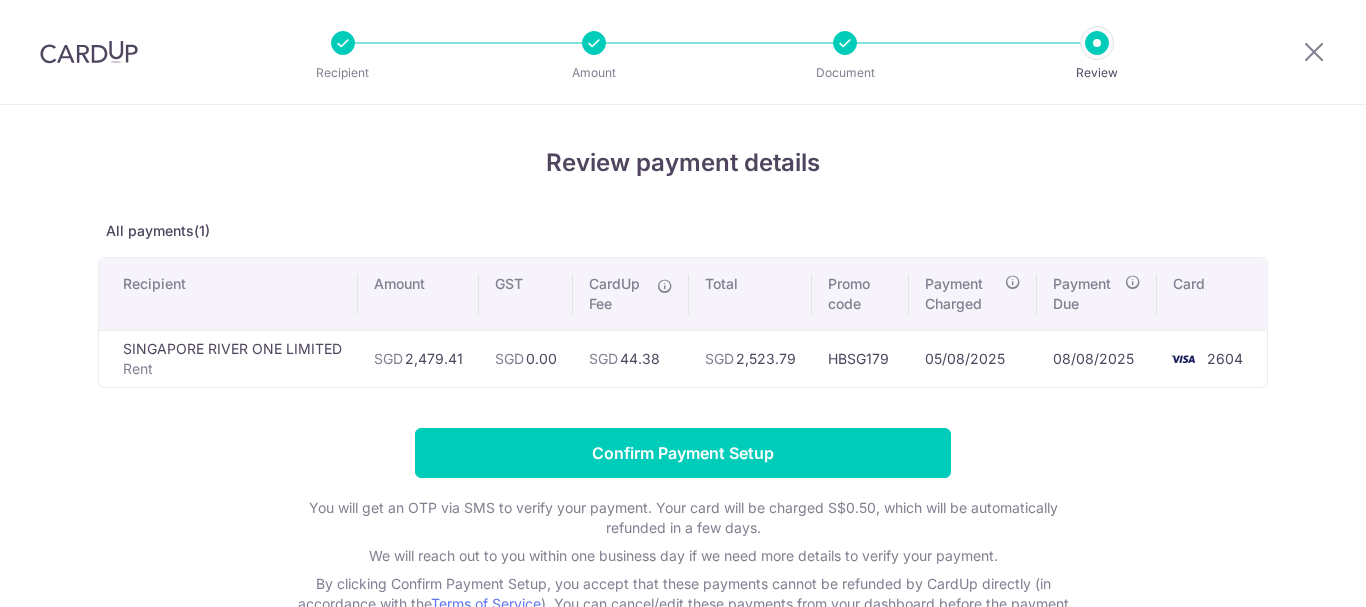 scroll, scrollTop: 0, scrollLeft: 0, axis: both 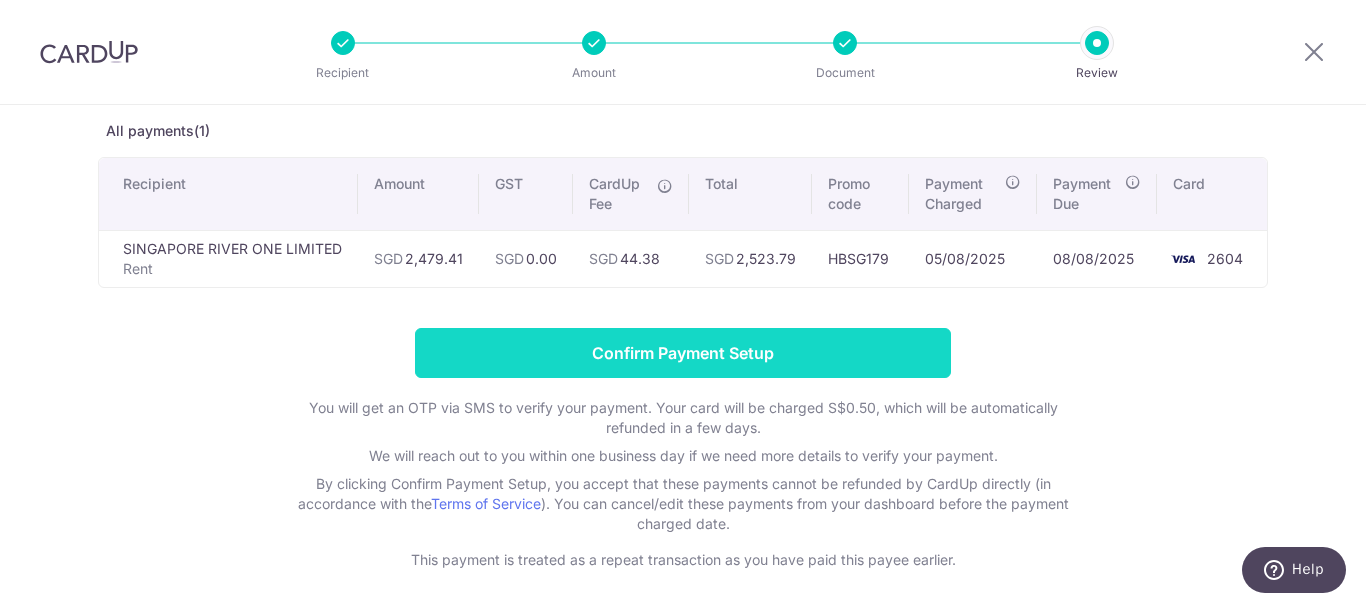 click on "Confirm Payment Setup" at bounding box center [683, 353] 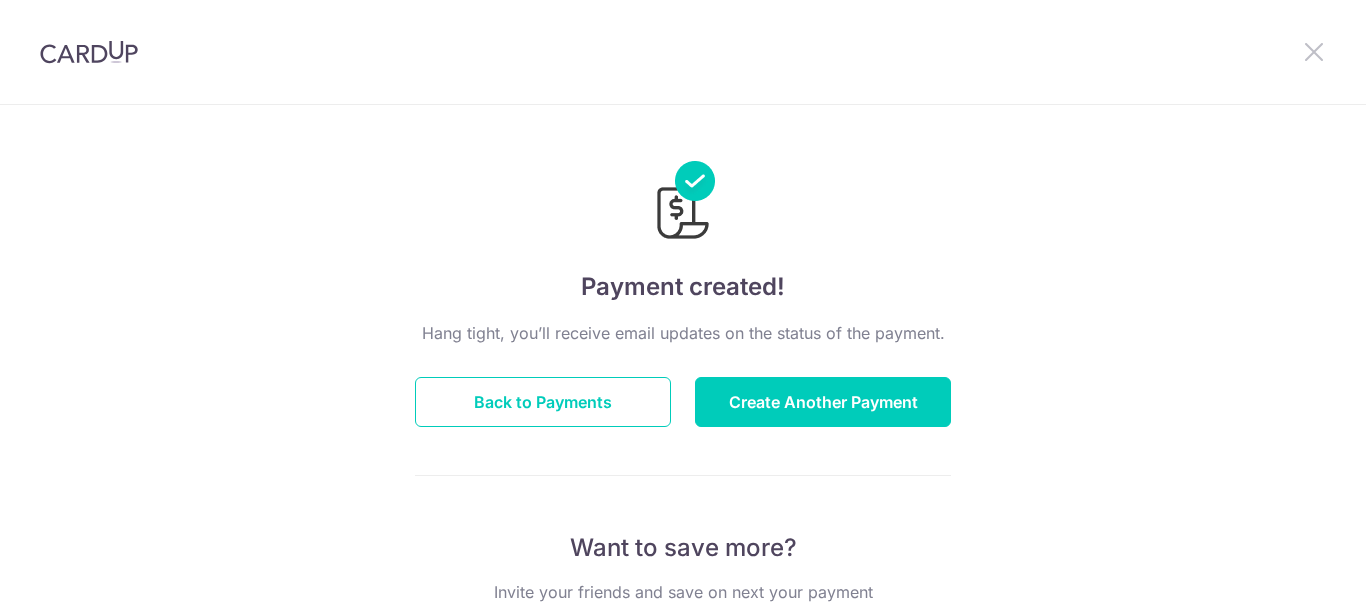 scroll, scrollTop: 0, scrollLeft: 0, axis: both 